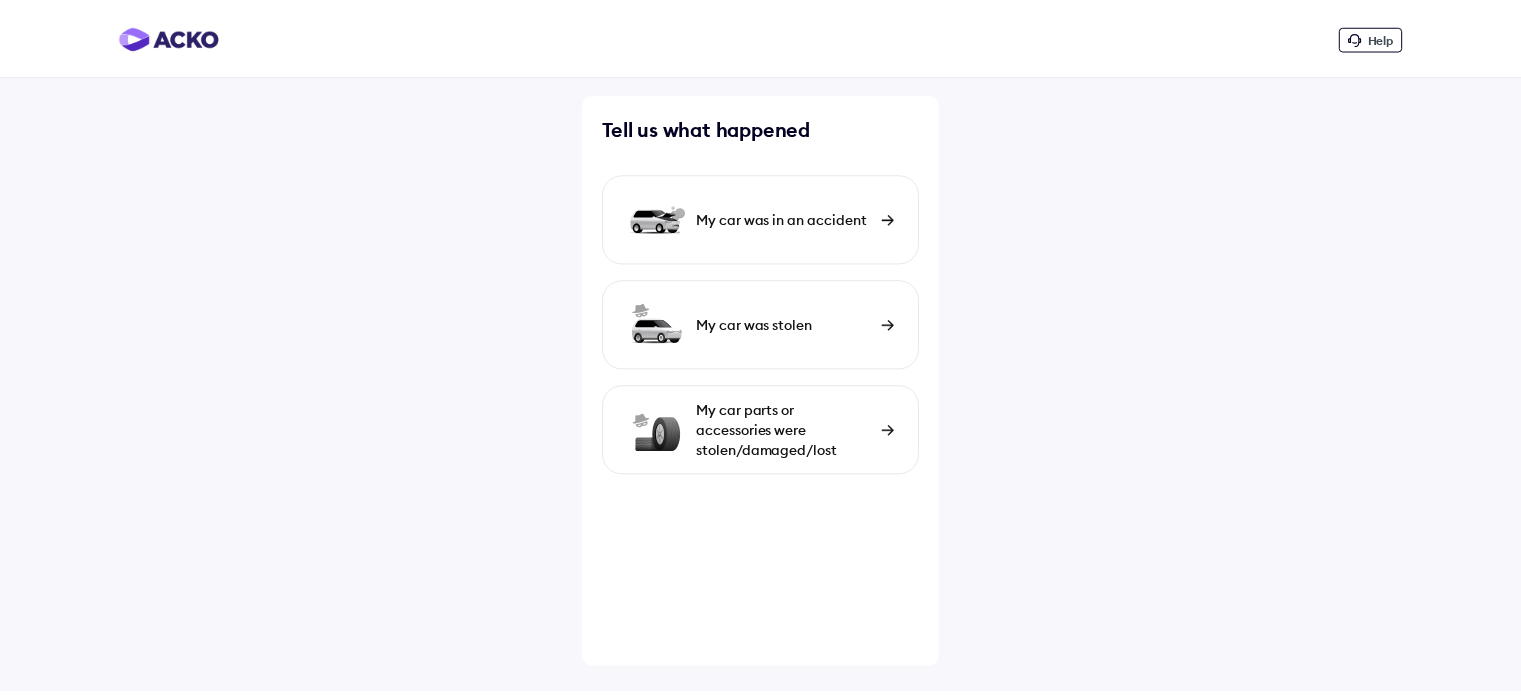 scroll, scrollTop: 0, scrollLeft: 0, axis: both 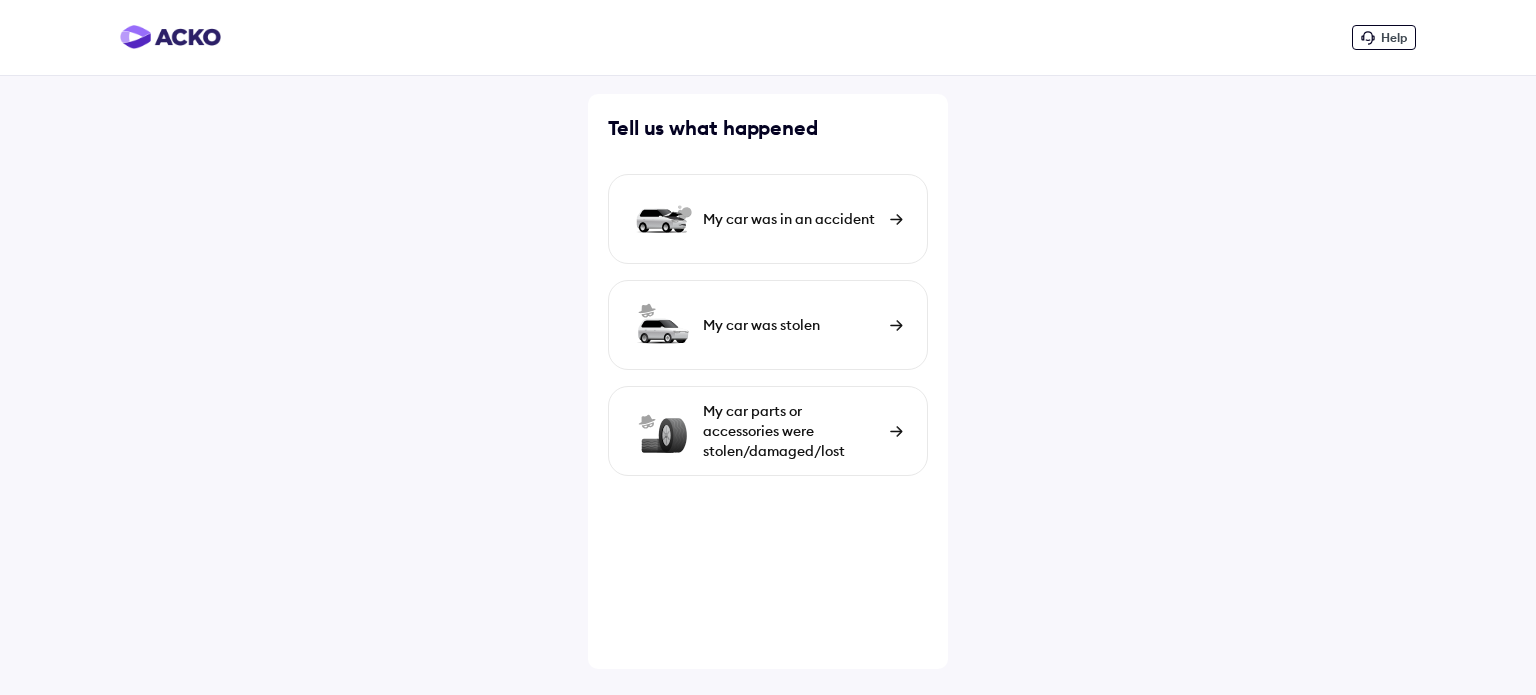 click on "My car parts or accessories were stolen/damaged/lost" at bounding box center (791, 431) 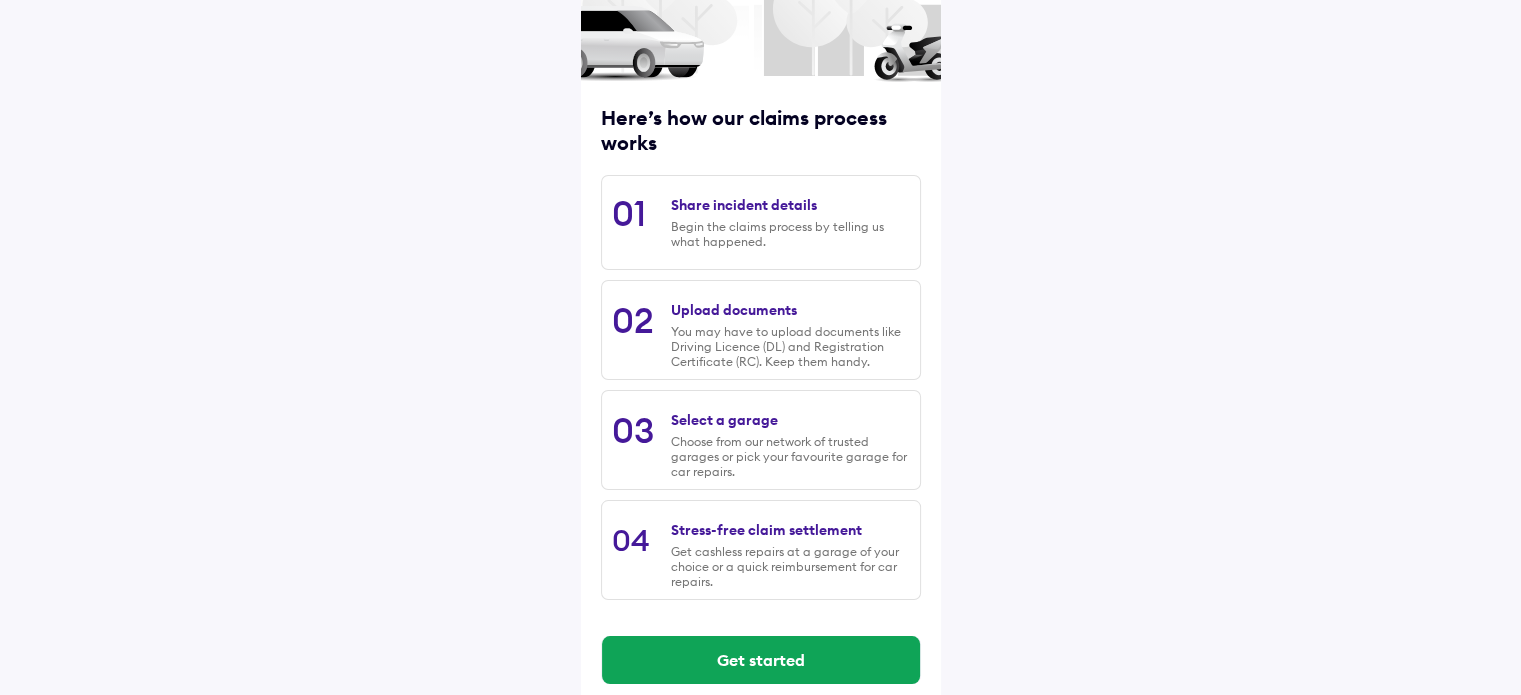 scroll, scrollTop: 204, scrollLeft: 0, axis: vertical 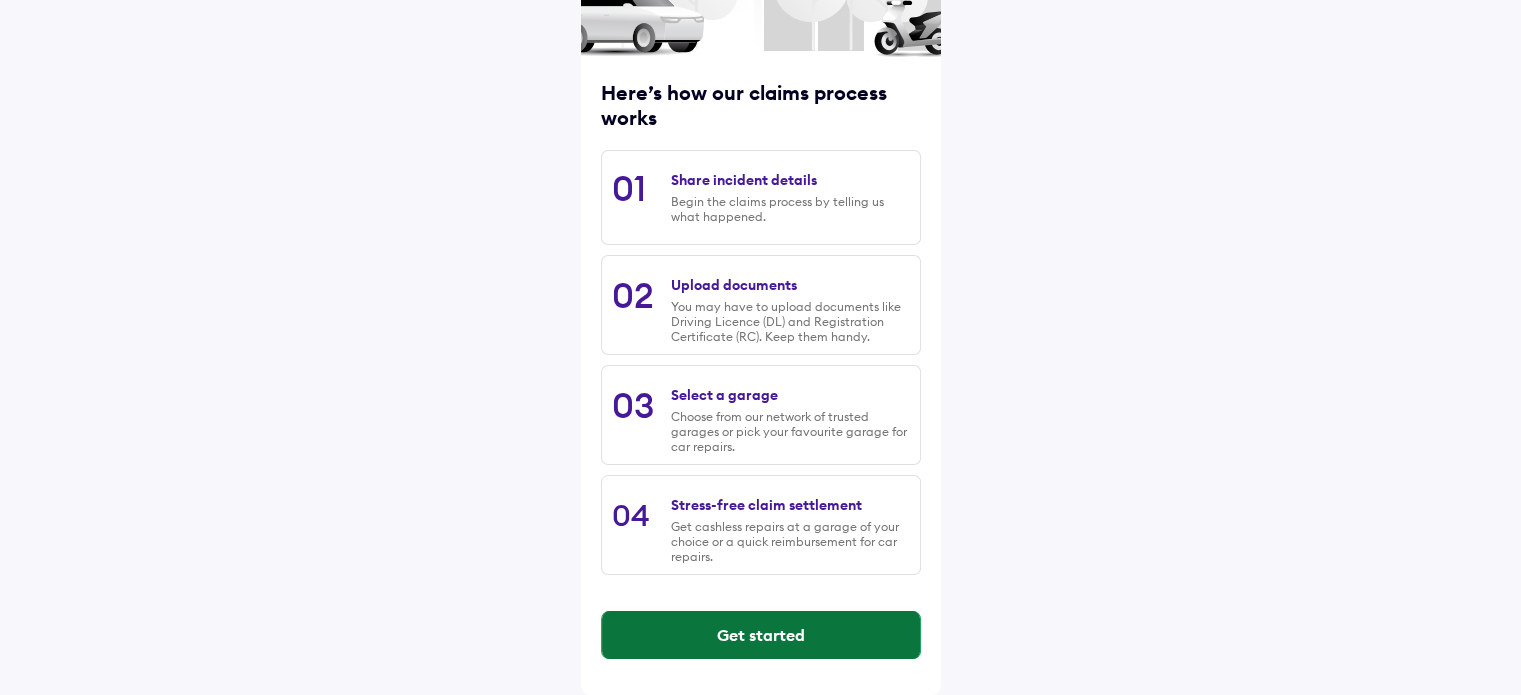 click on "Get started" at bounding box center (761, 635) 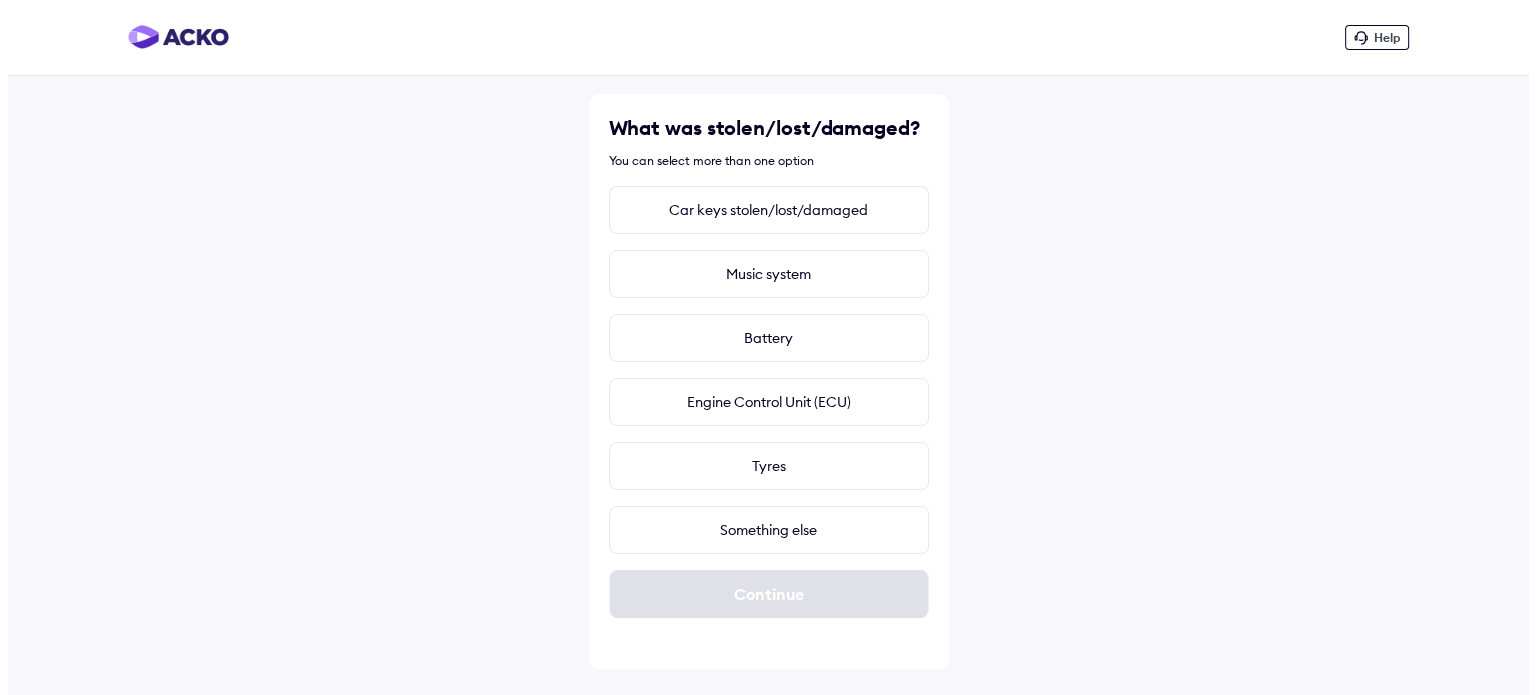 scroll, scrollTop: 0, scrollLeft: 0, axis: both 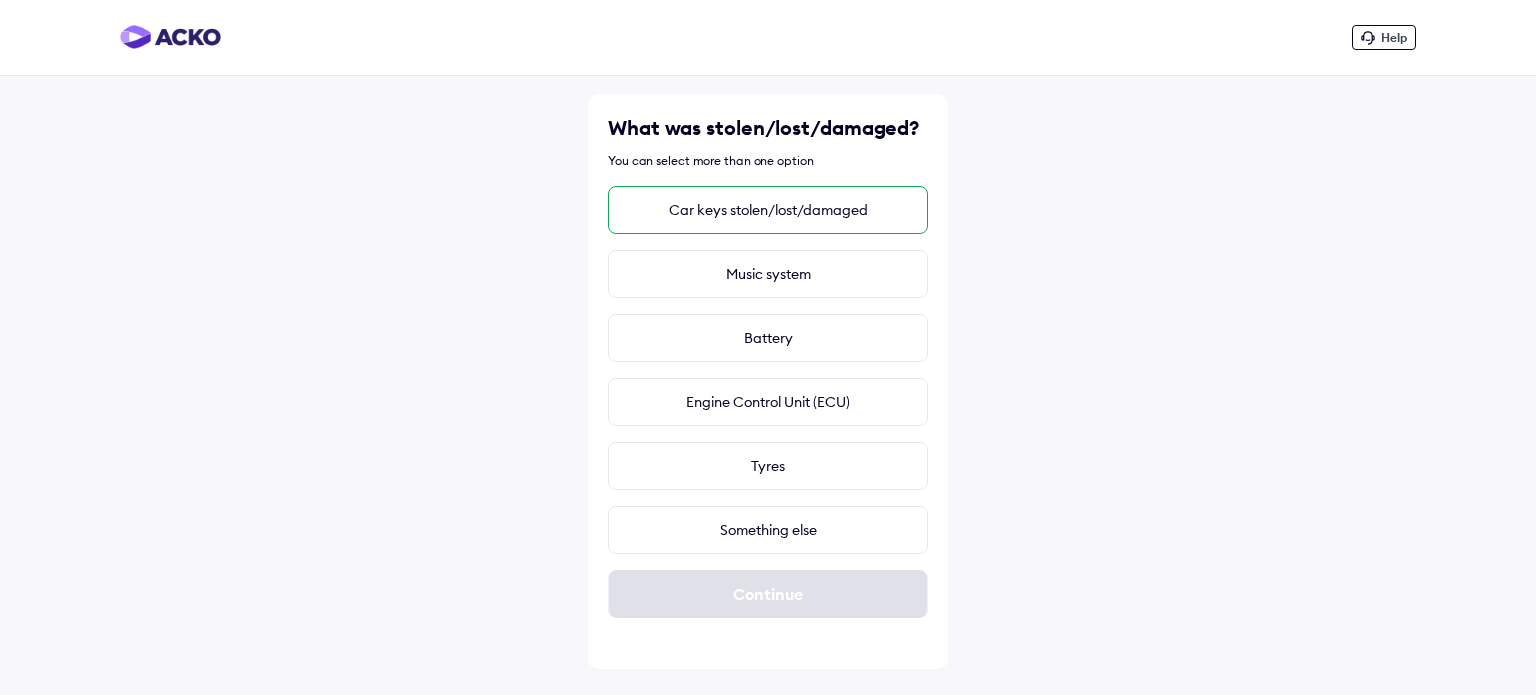 click on "Car keys stolen/lost/damaged" at bounding box center (768, 210) 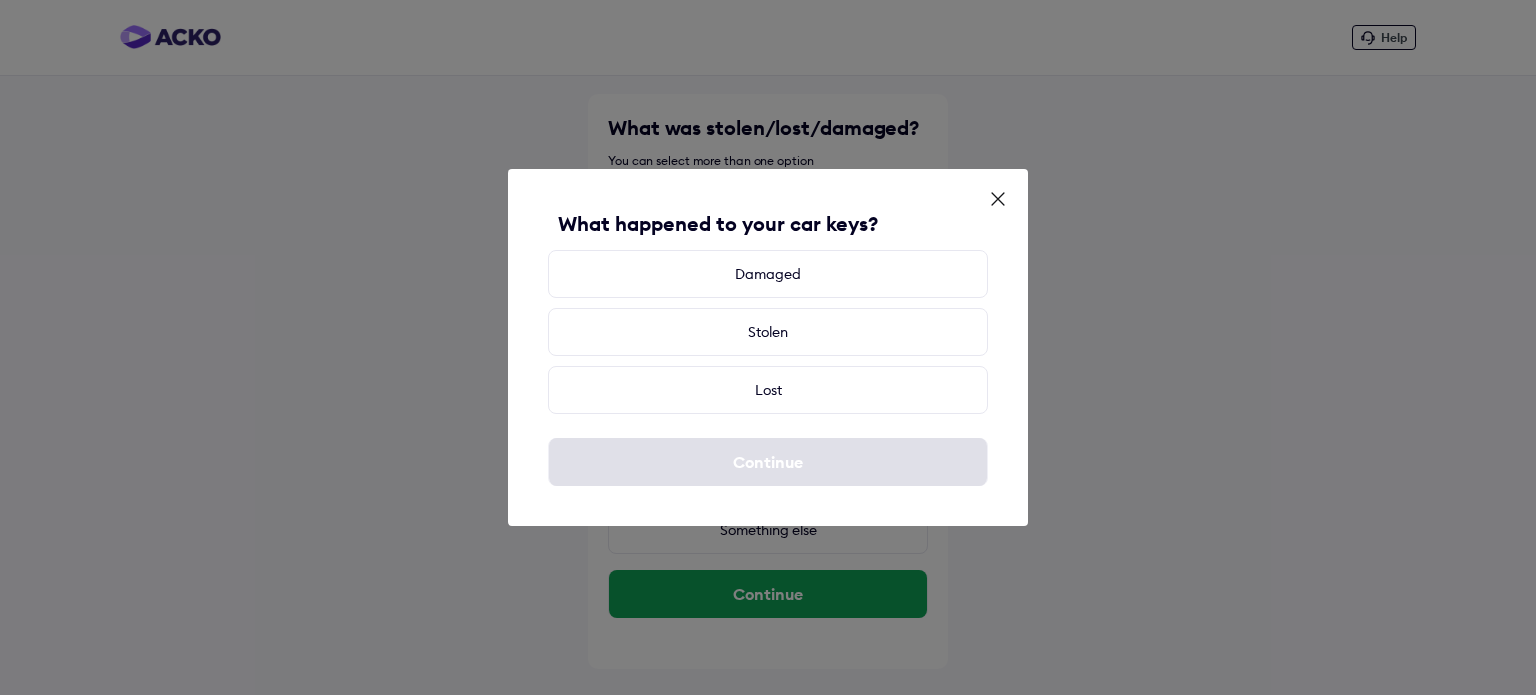 click 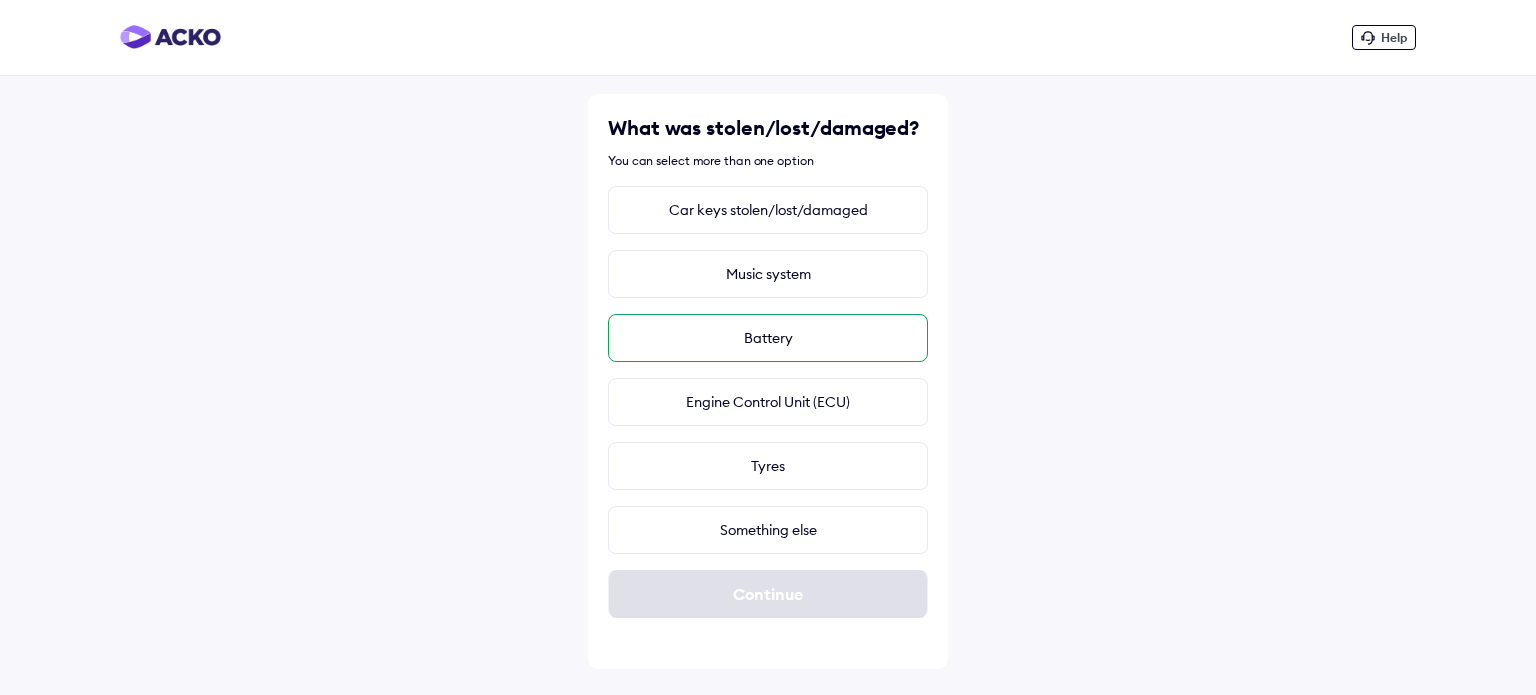 click on "Battery" at bounding box center [768, 338] 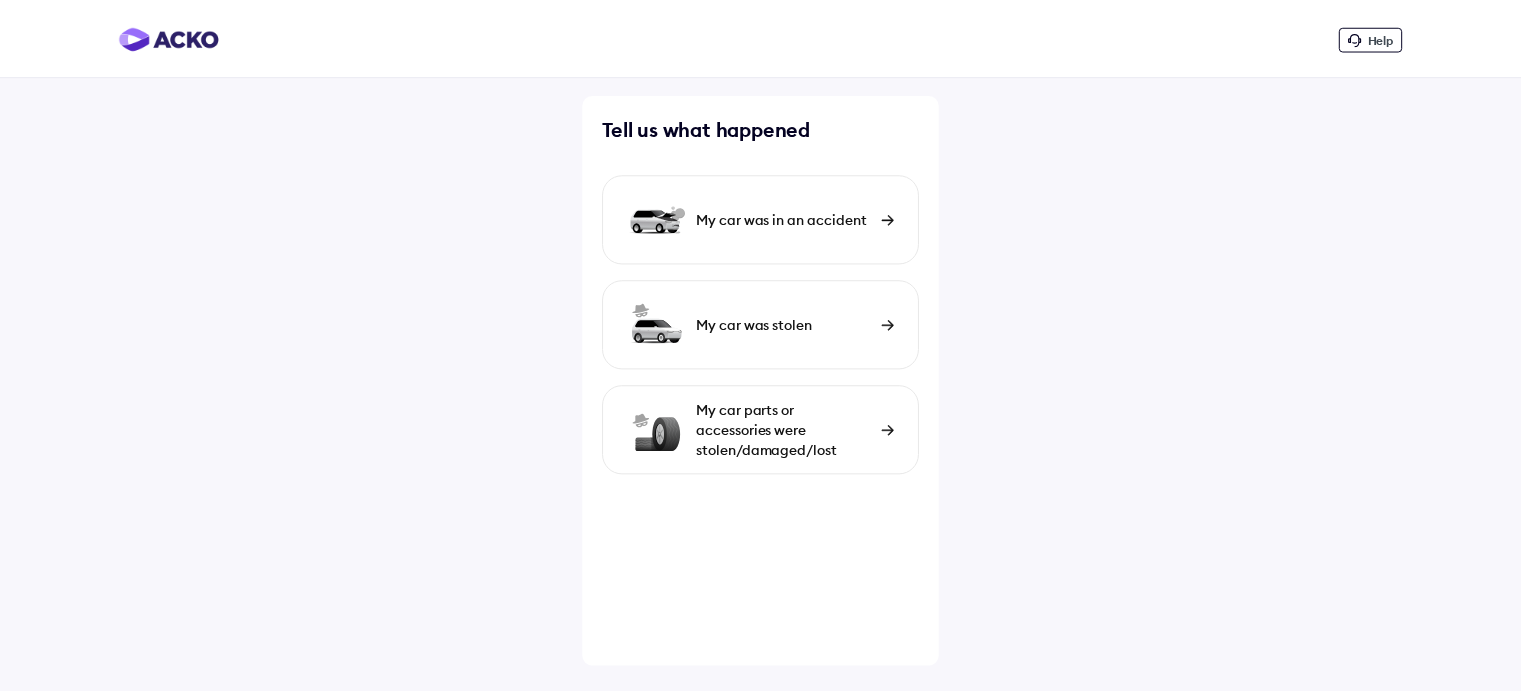scroll, scrollTop: 0, scrollLeft: 0, axis: both 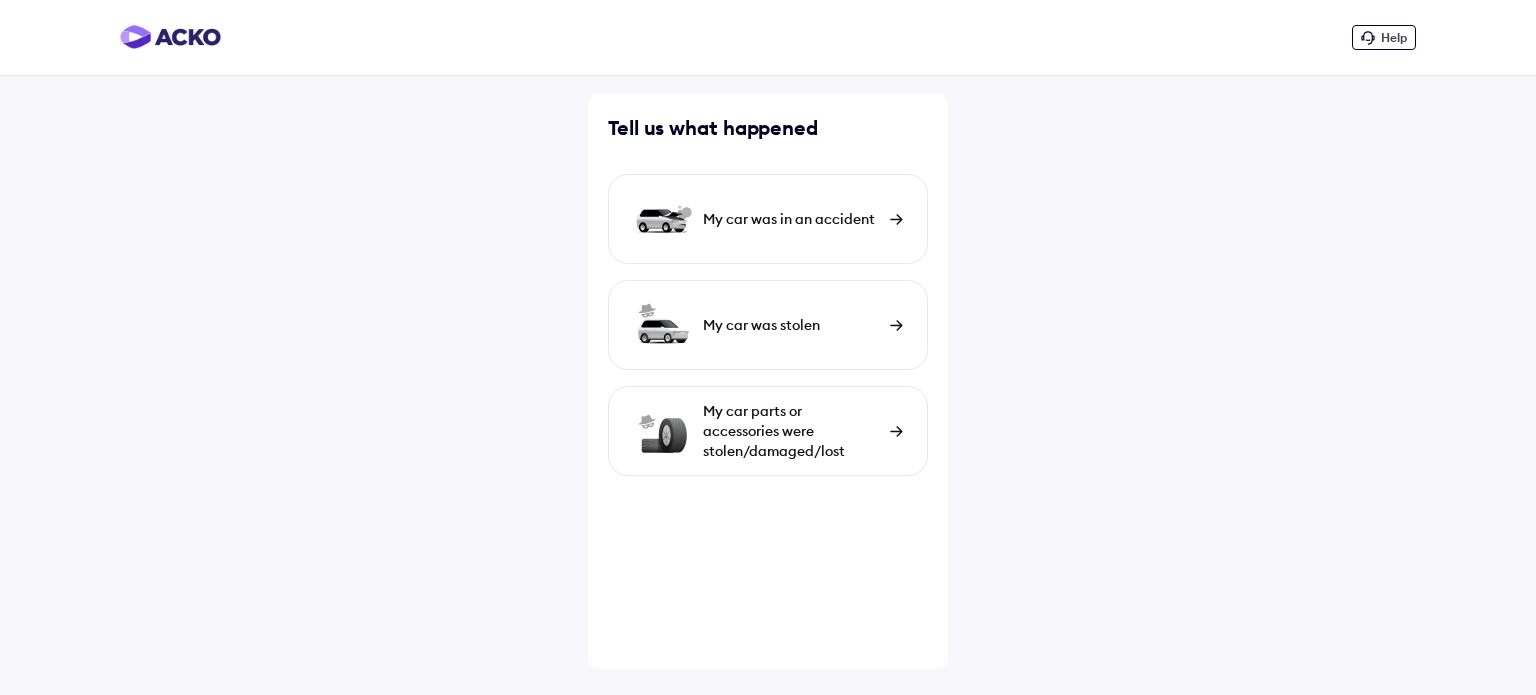 click on "My car was in an accident" at bounding box center [791, 219] 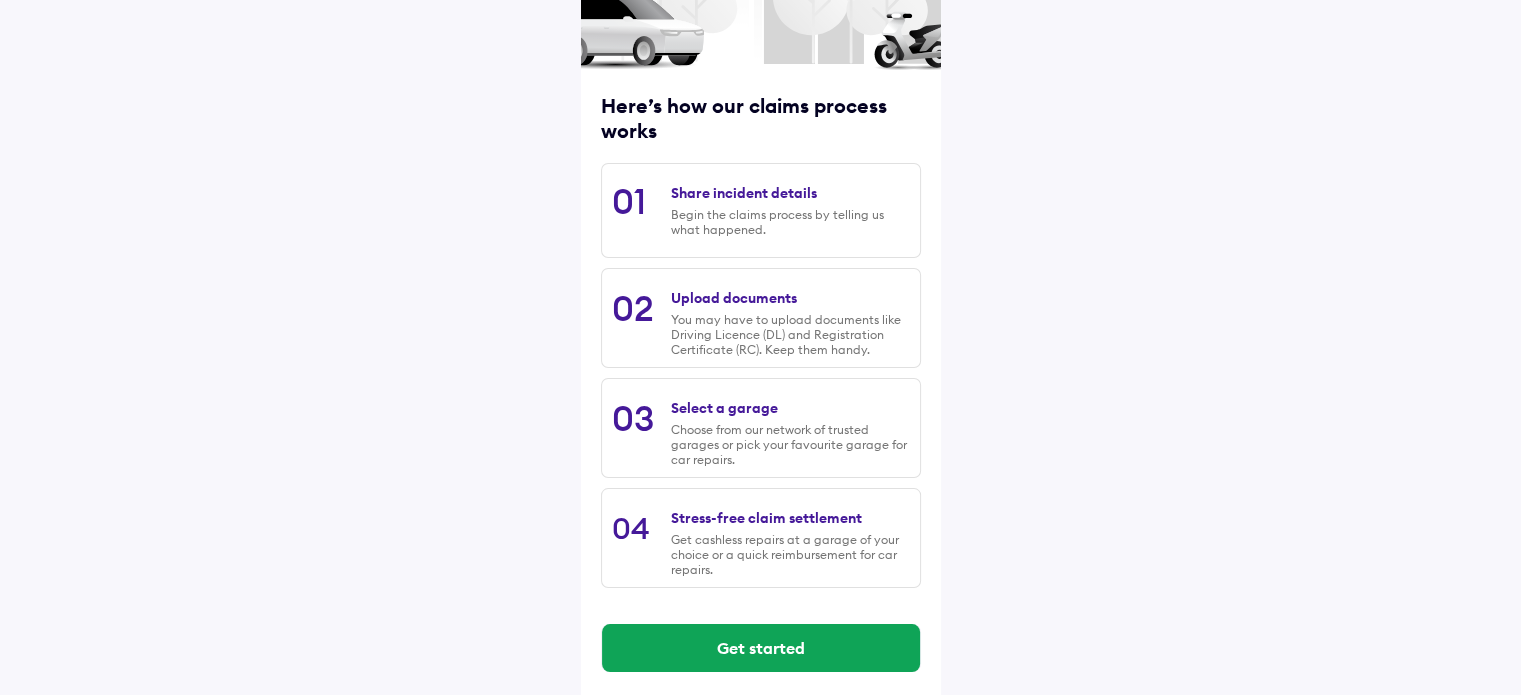 scroll, scrollTop: 204, scrollLeft: 0, axis: vertical 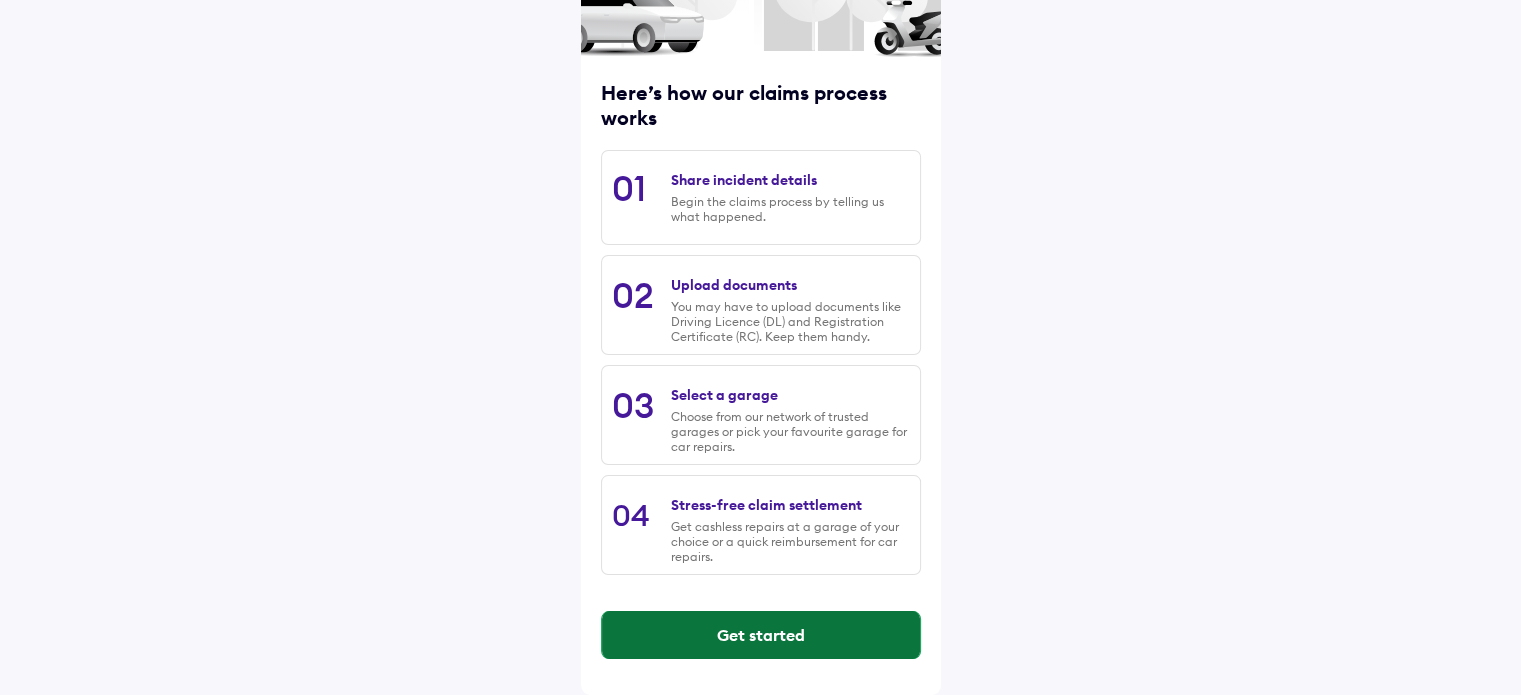 click on "Get started" at bounding box center [761, 635] 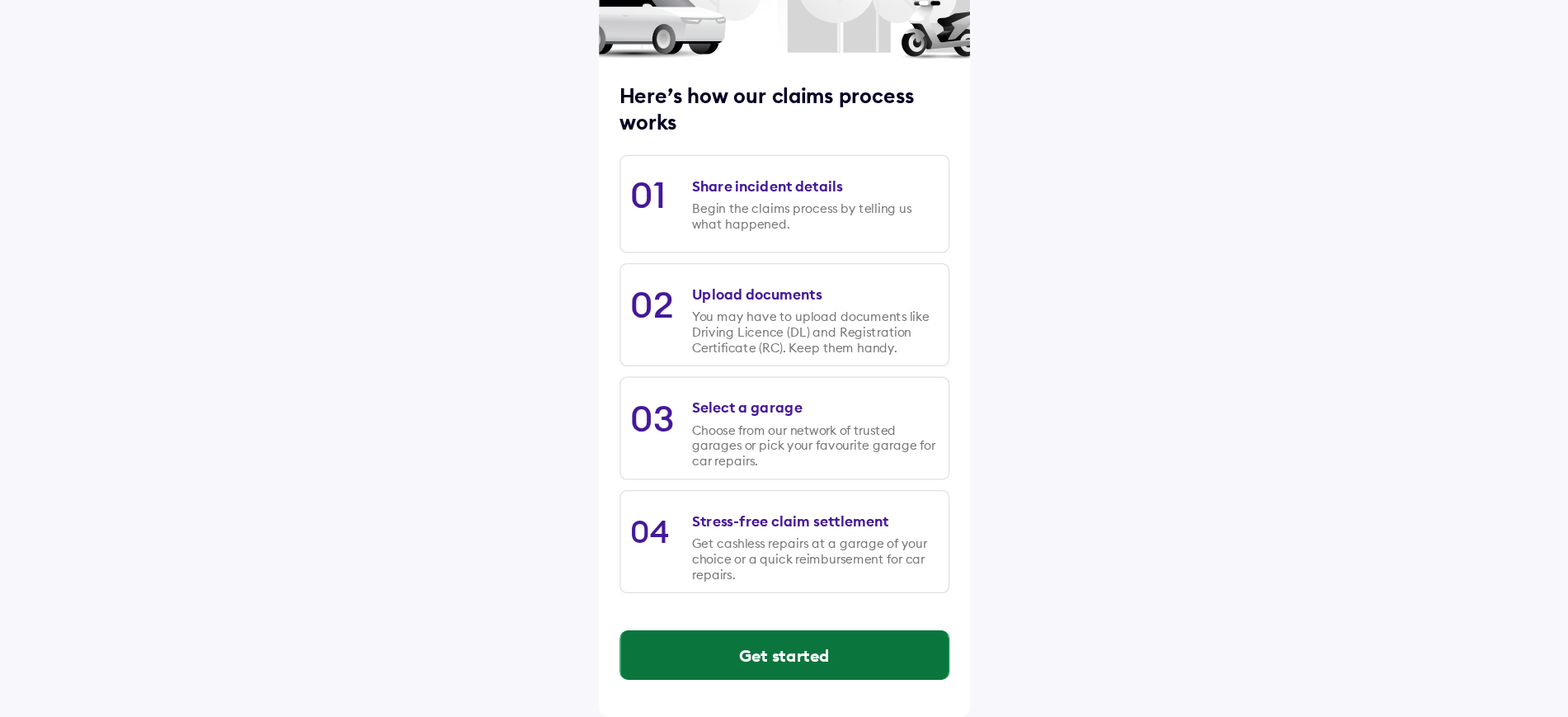scroll, scrollTop: 0, scrollLeft: 0, axis: both 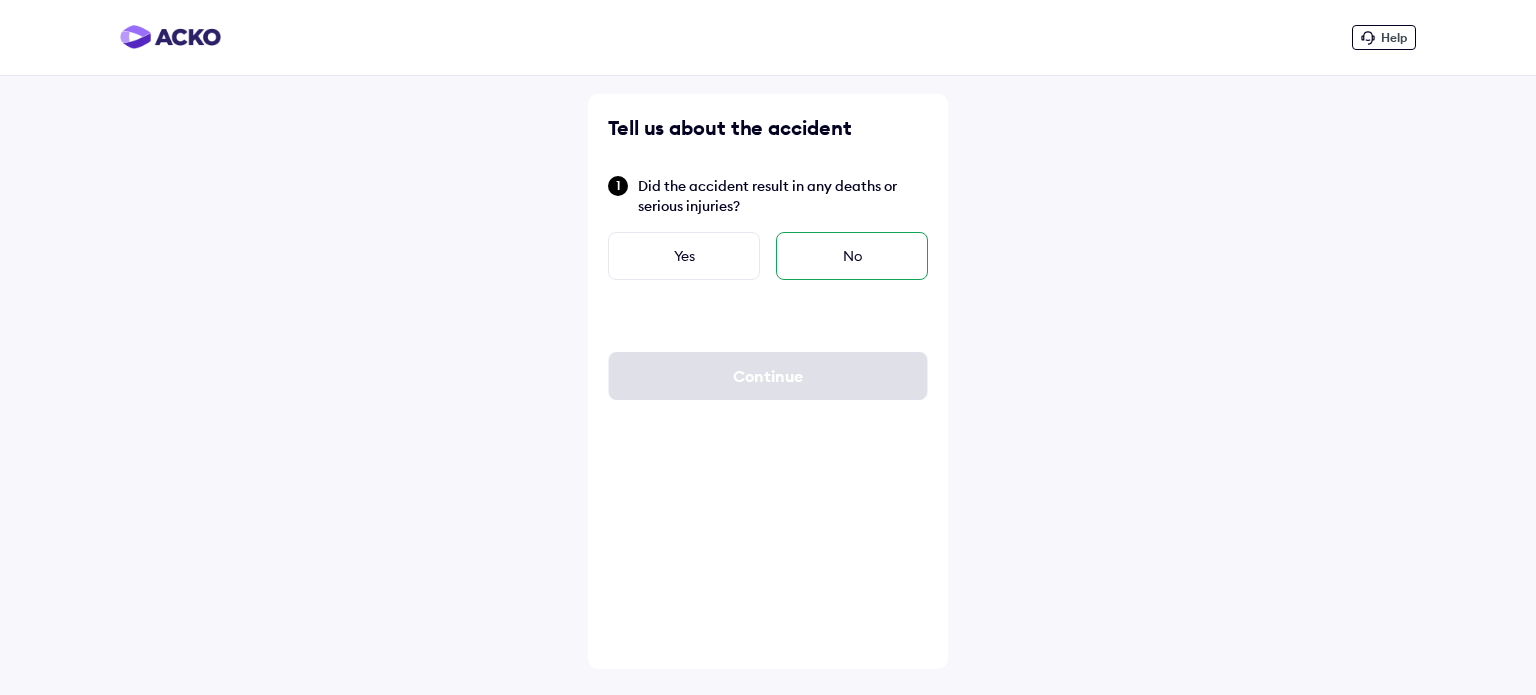 click on "No" at bounding box center [852, 256] 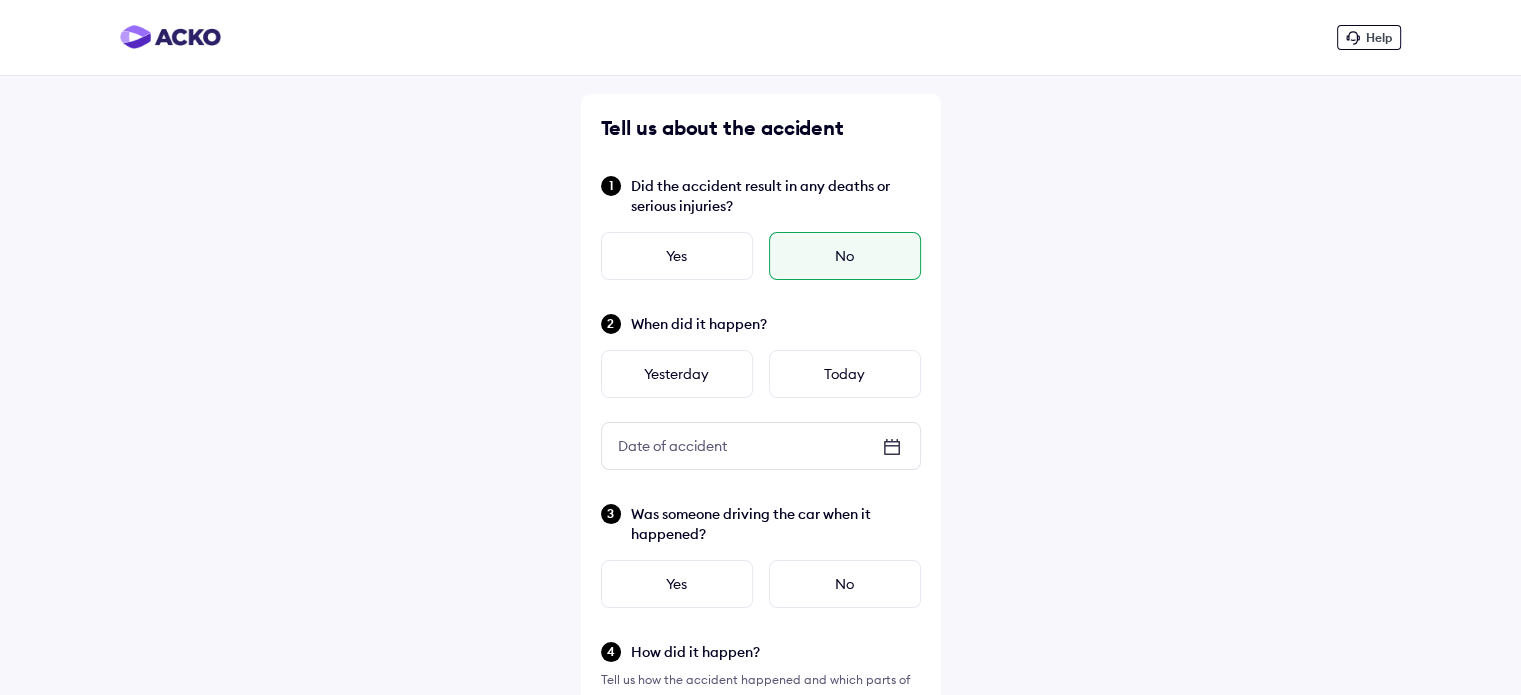 click 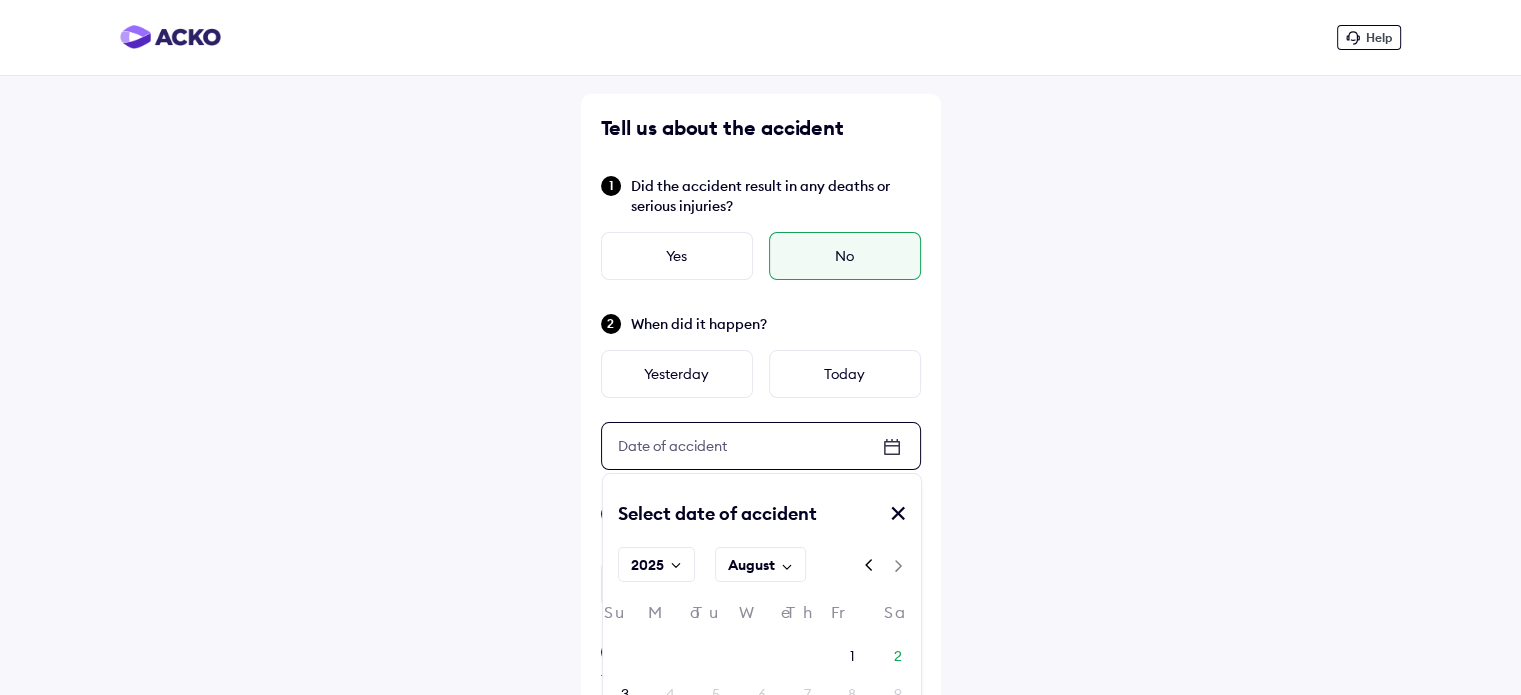 click 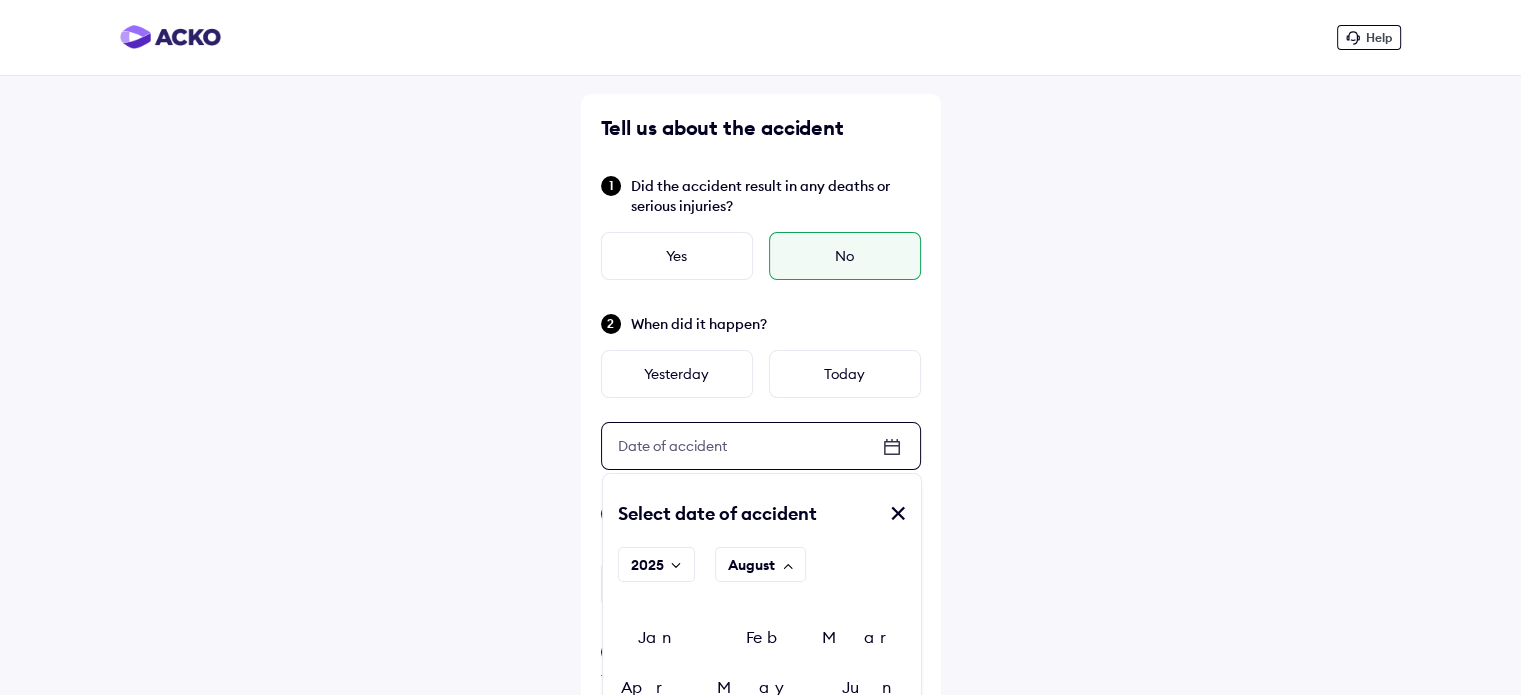 click on "Jan Feb Mar Apr May Jun Jul Aug Sep Oct Nov Dec" at bounding box center (762, 712) 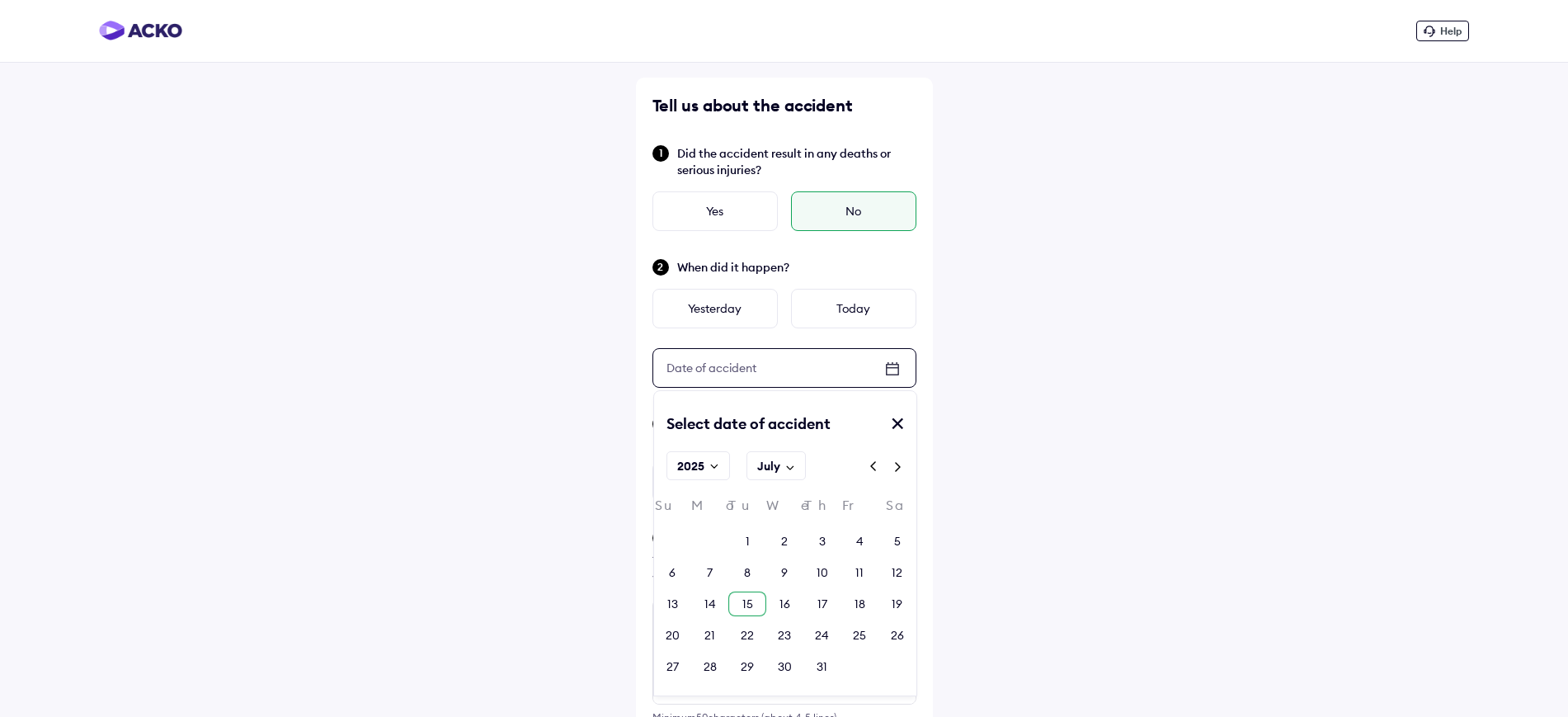 click on "15" at bounding box center (746, 604) 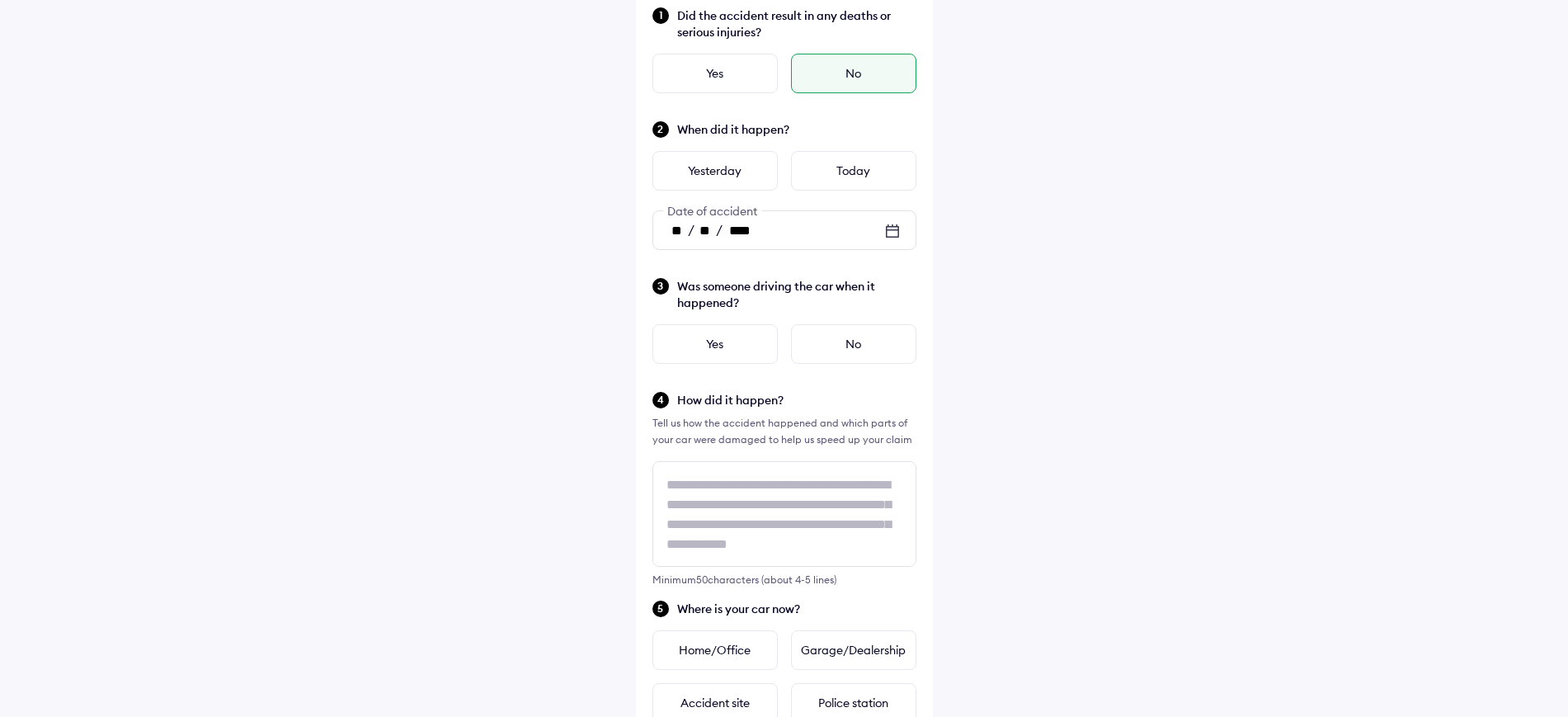 scroll, scrollTop: 206, scrollLeft: 0, axis: vertical 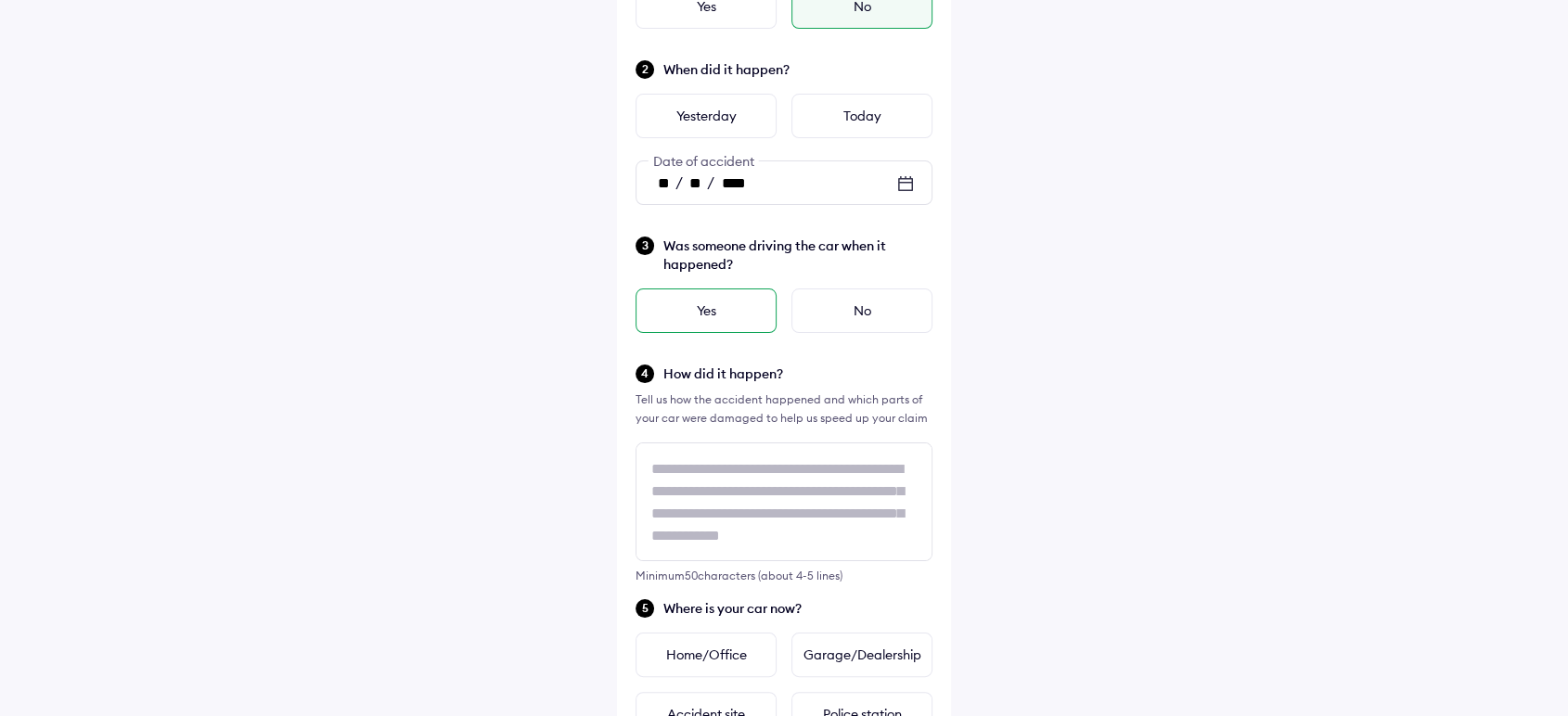 click on "Yes" at bounding box center (706, 311) 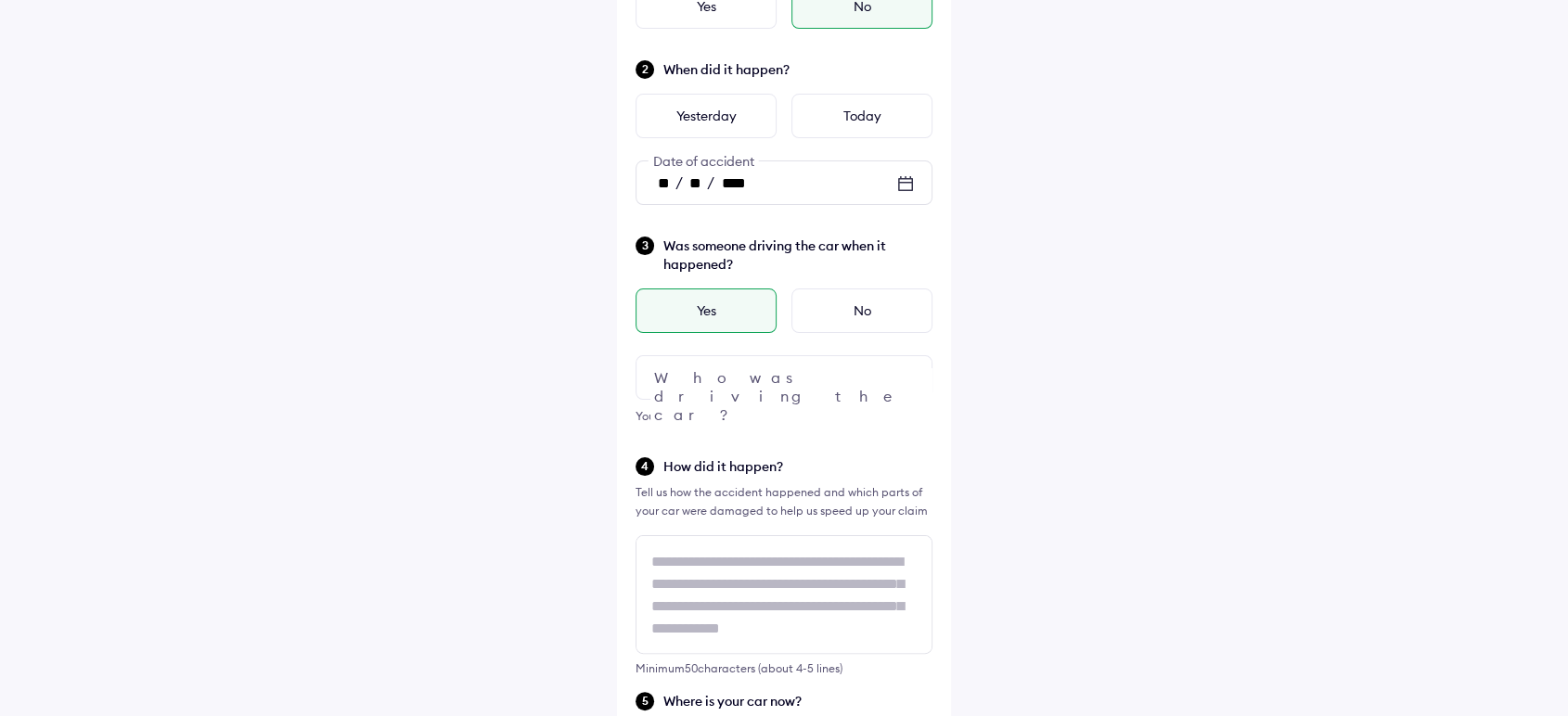 click at bounding box center [784, 377] 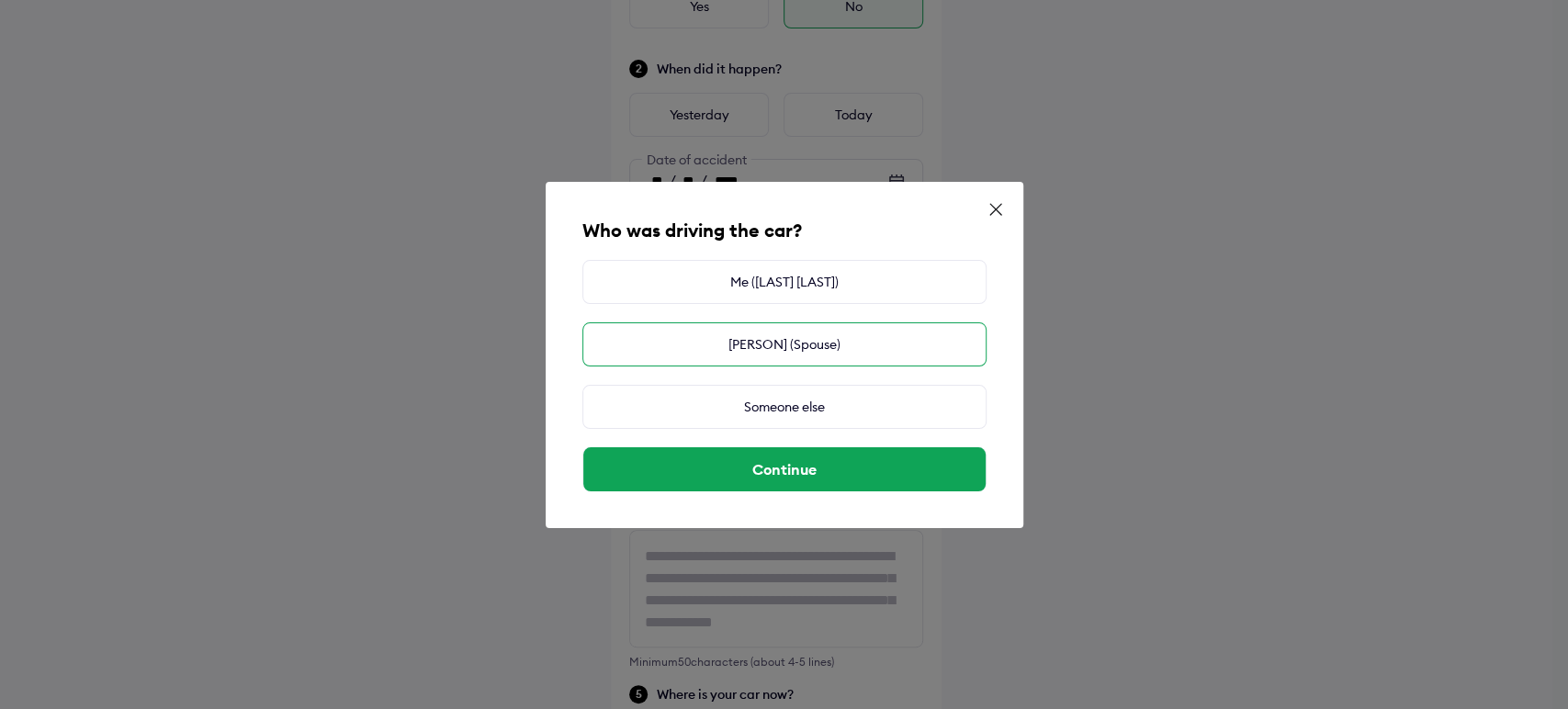 click on "Mahamood (Spouse)" at bounding box center (784, 344) 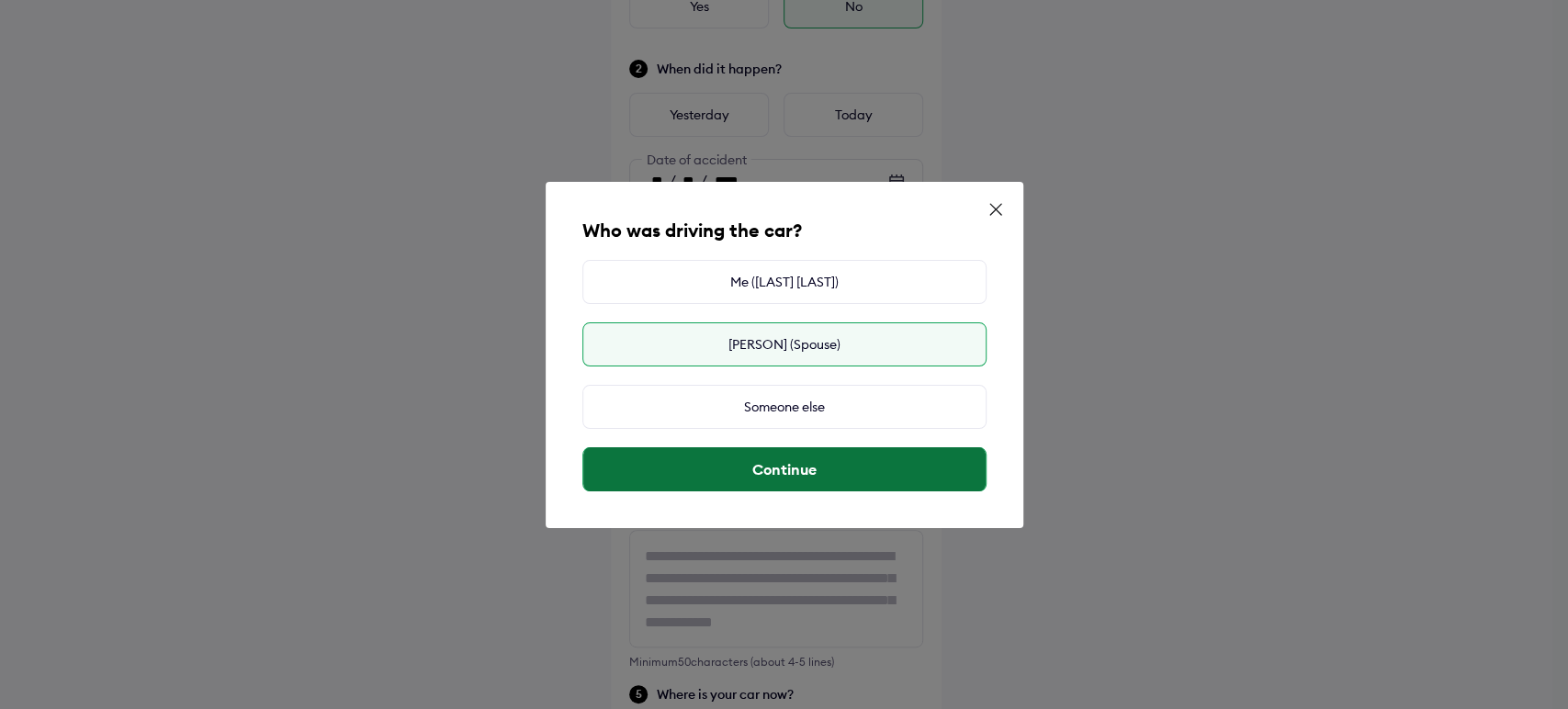 click on "Continue" at bounding box center (784, 469) 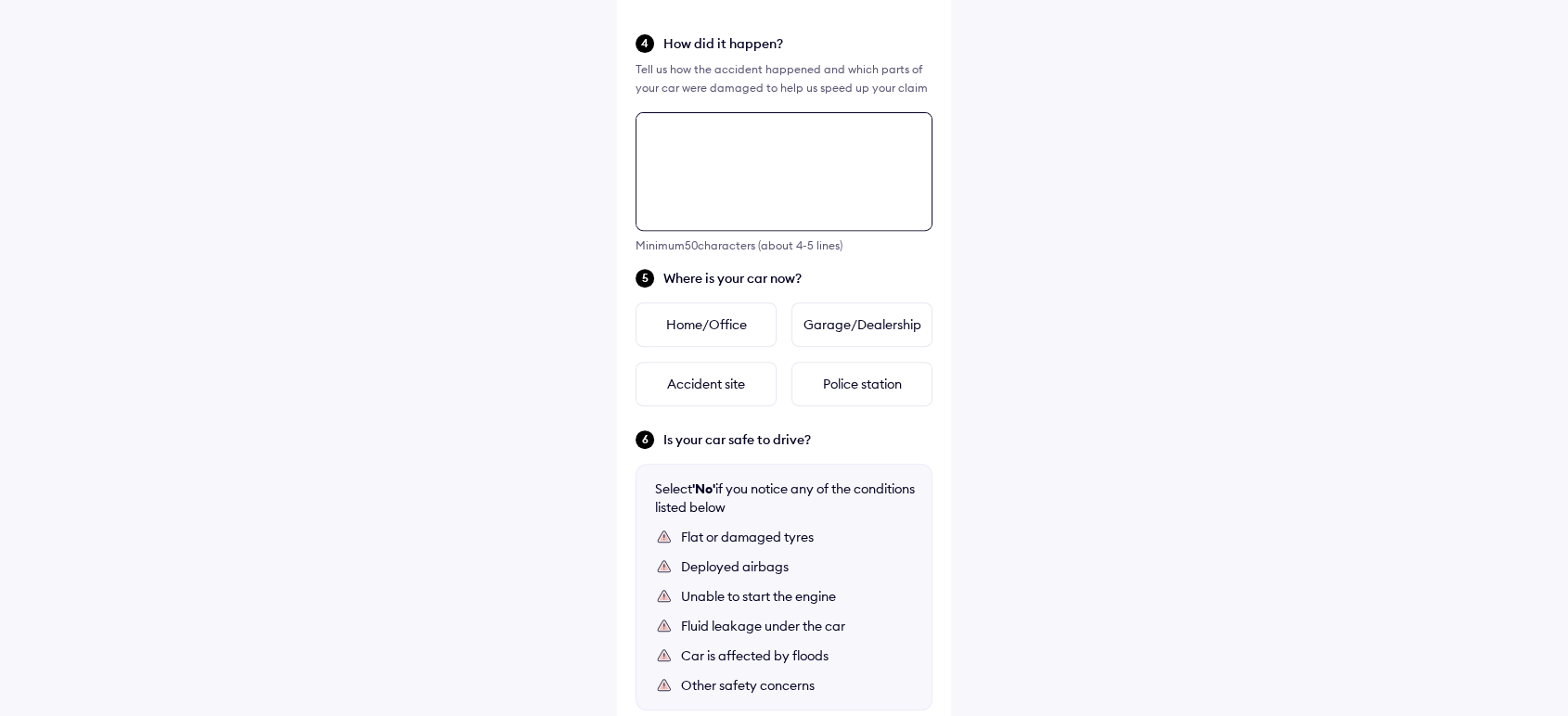 click on "Tell us about the accident Did the accident result in any deaths or serious injuries? Yes No When did it happen? Yesterday Today ** / ** / **** Date of accident Was someone driving the car when it happened? Yes No Mahamood Who was driving the car? You can file a claim even if someone else was driving How did it happen? Tell us how the accident happened and which parts of your car were damaged to help us speed up your claim Minimum  50  characters (about 4-5 lines) Where is your car now? Home/Office Garage/Dealership Accident site Police station Is your car safe to drive? Select  'No'  if you notice any of the conditions  listed below Flat or damaged tyres Deployed airbags Unable to start the engine Fluid leakage under the car Car is affected by floods Other safety concerns Yes No Continue" at bounding box center [784, 185] 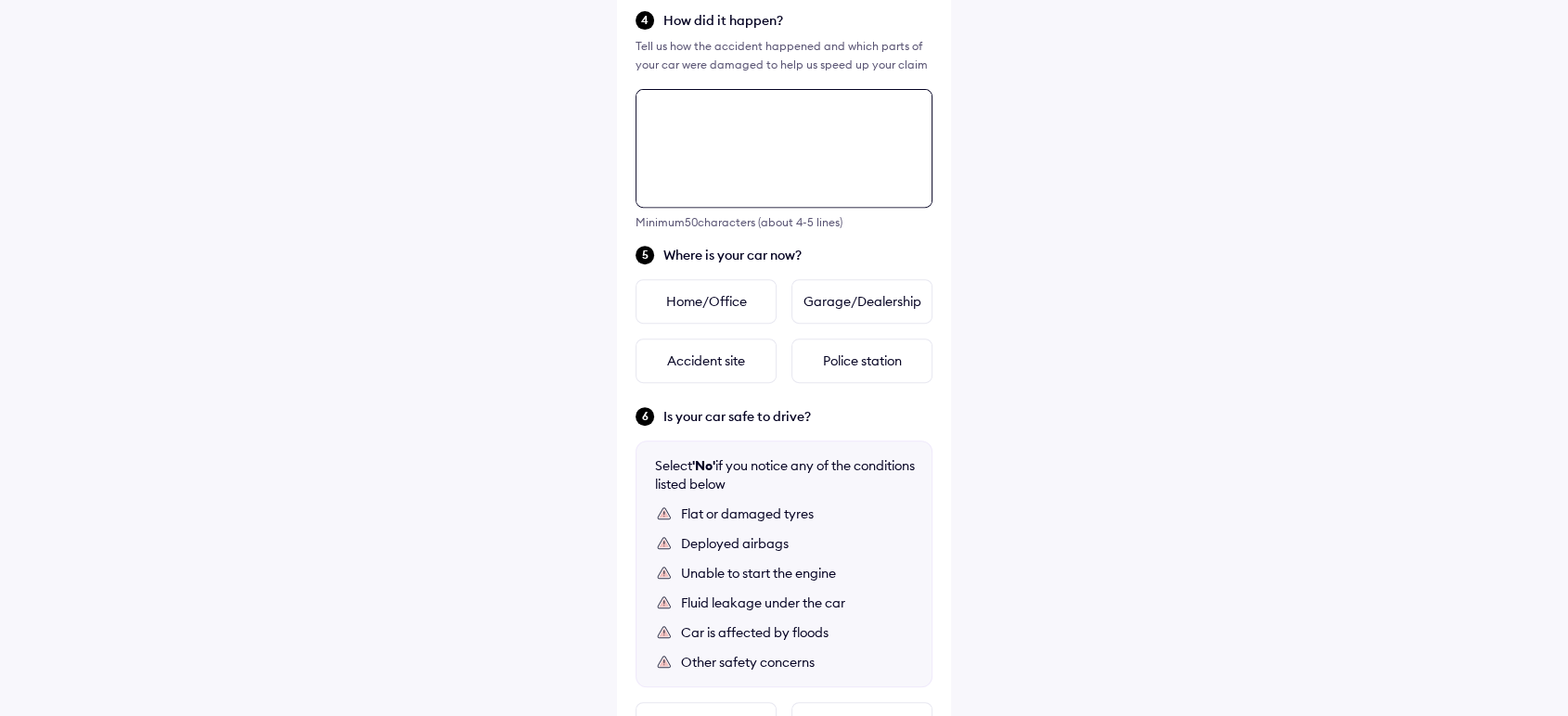 scroll, scrollTop: 765, scrollLeft: 0, axis: vertical 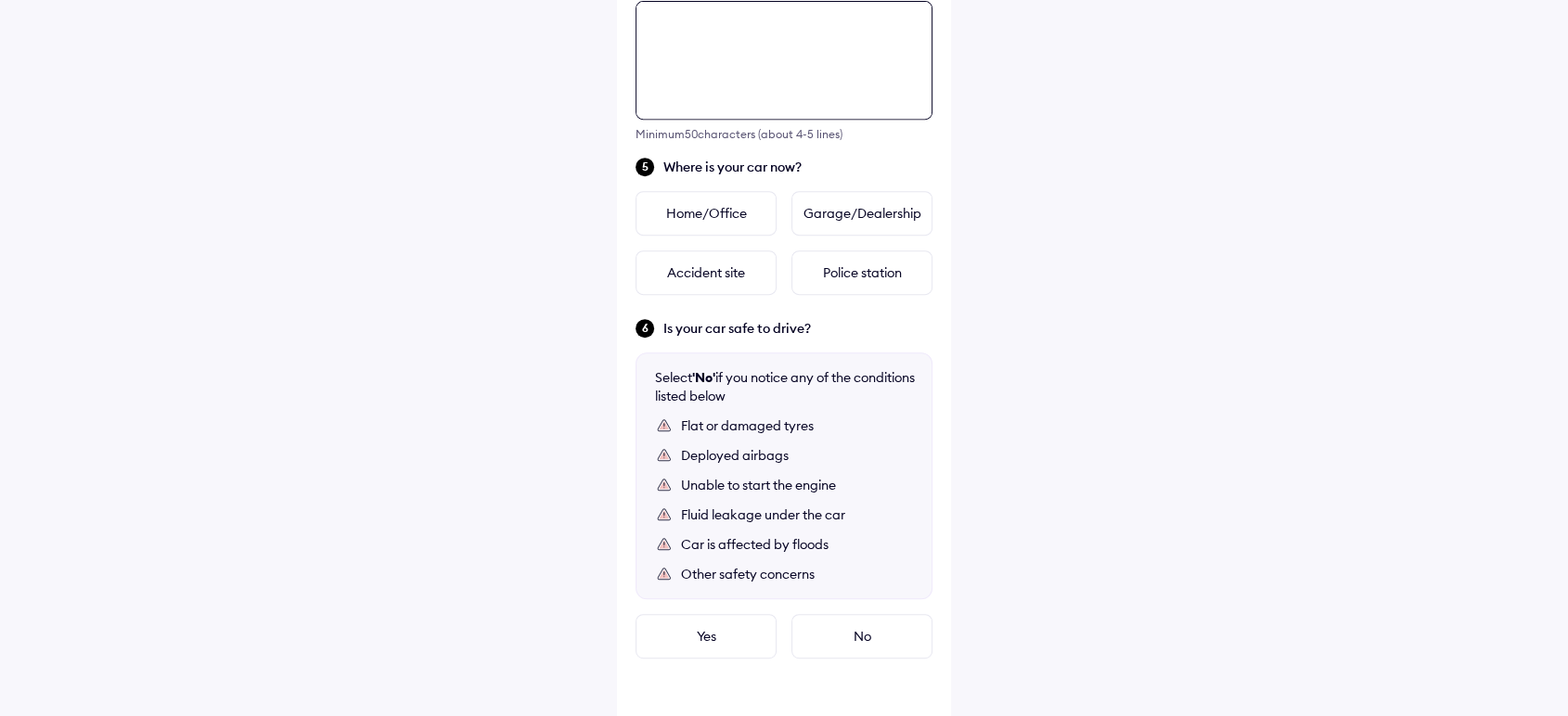 paste on "**********" 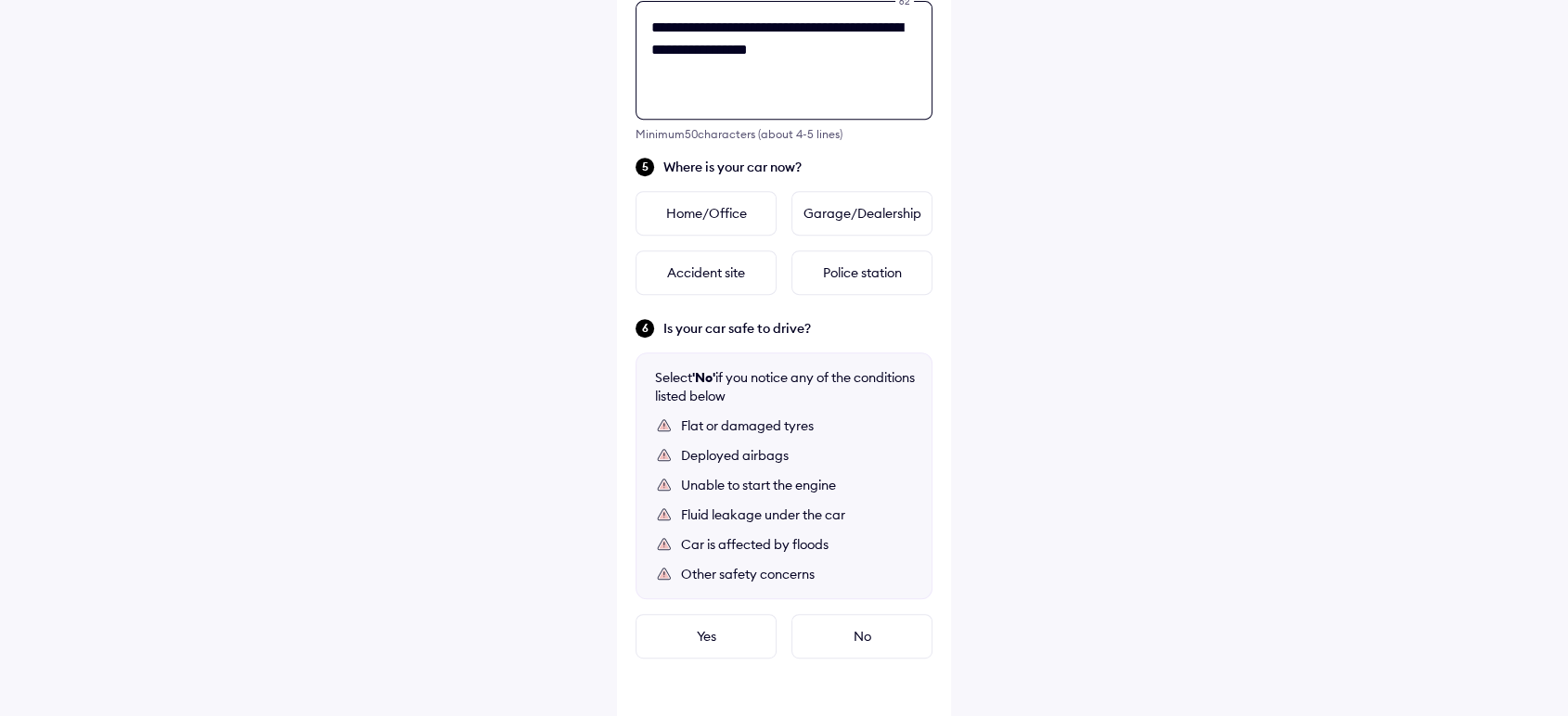 click on "**********" at bounding box center [784, 60] 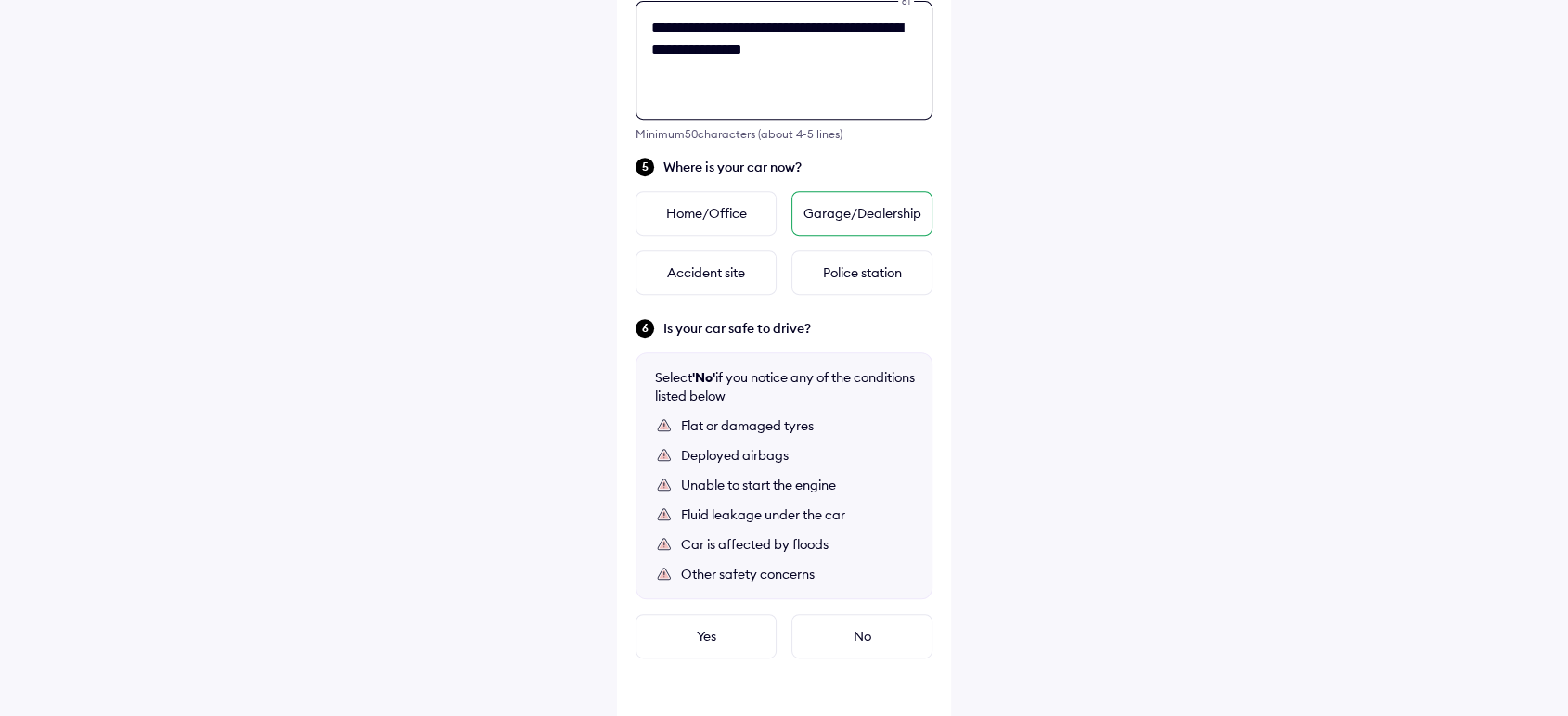 type on "**********" 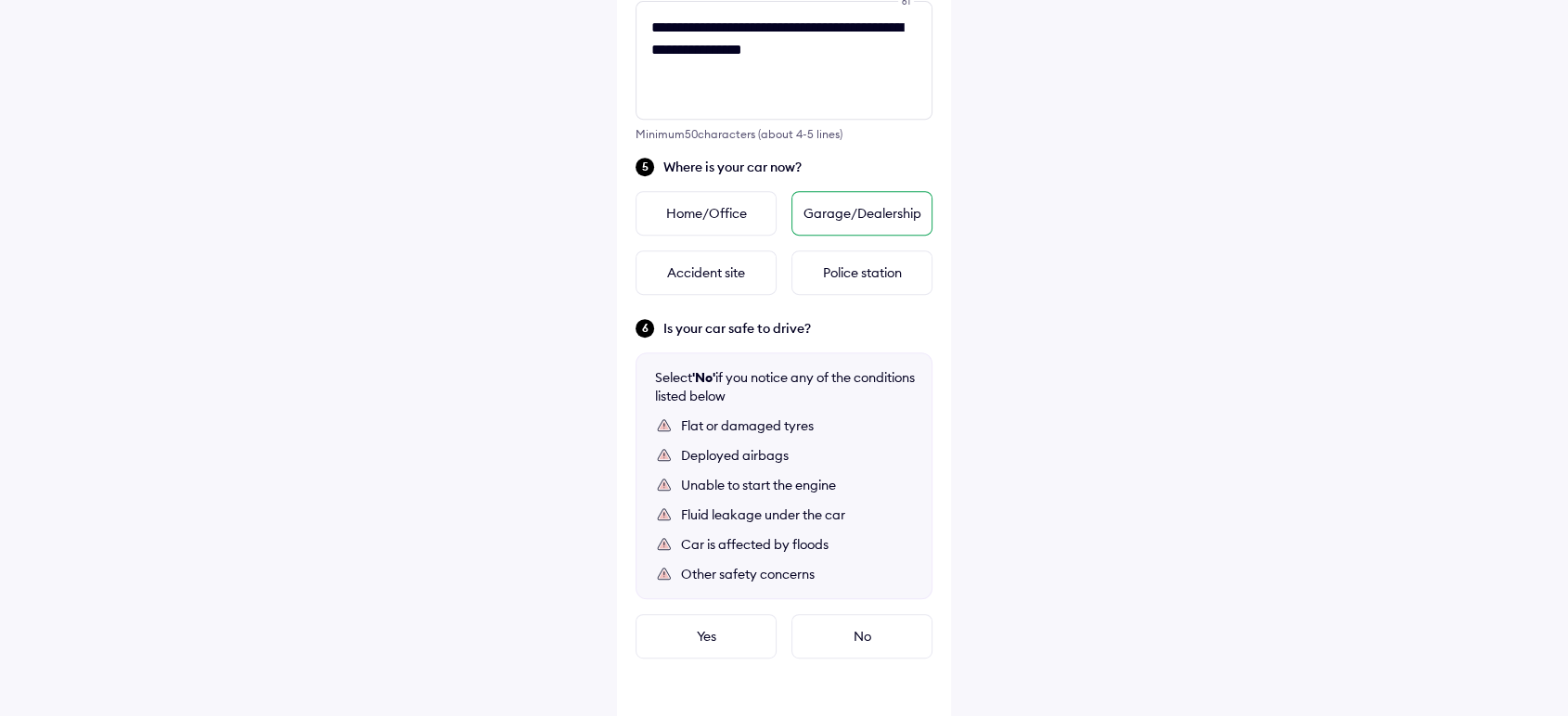 click on "Garage/Dealership" at bounding box center (862, 213) 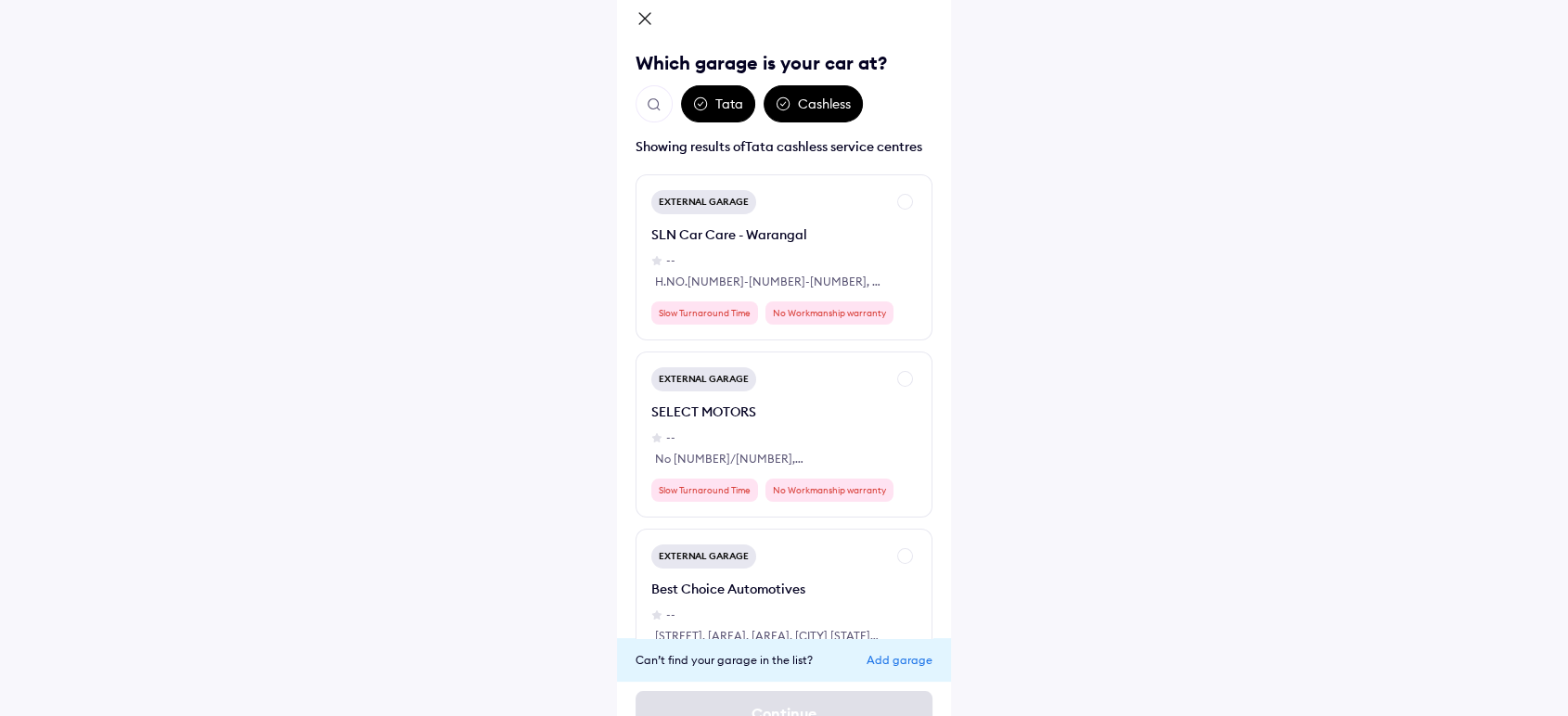 scroll, scrollTop: 134, scrollLeft: 0, axis: vertical 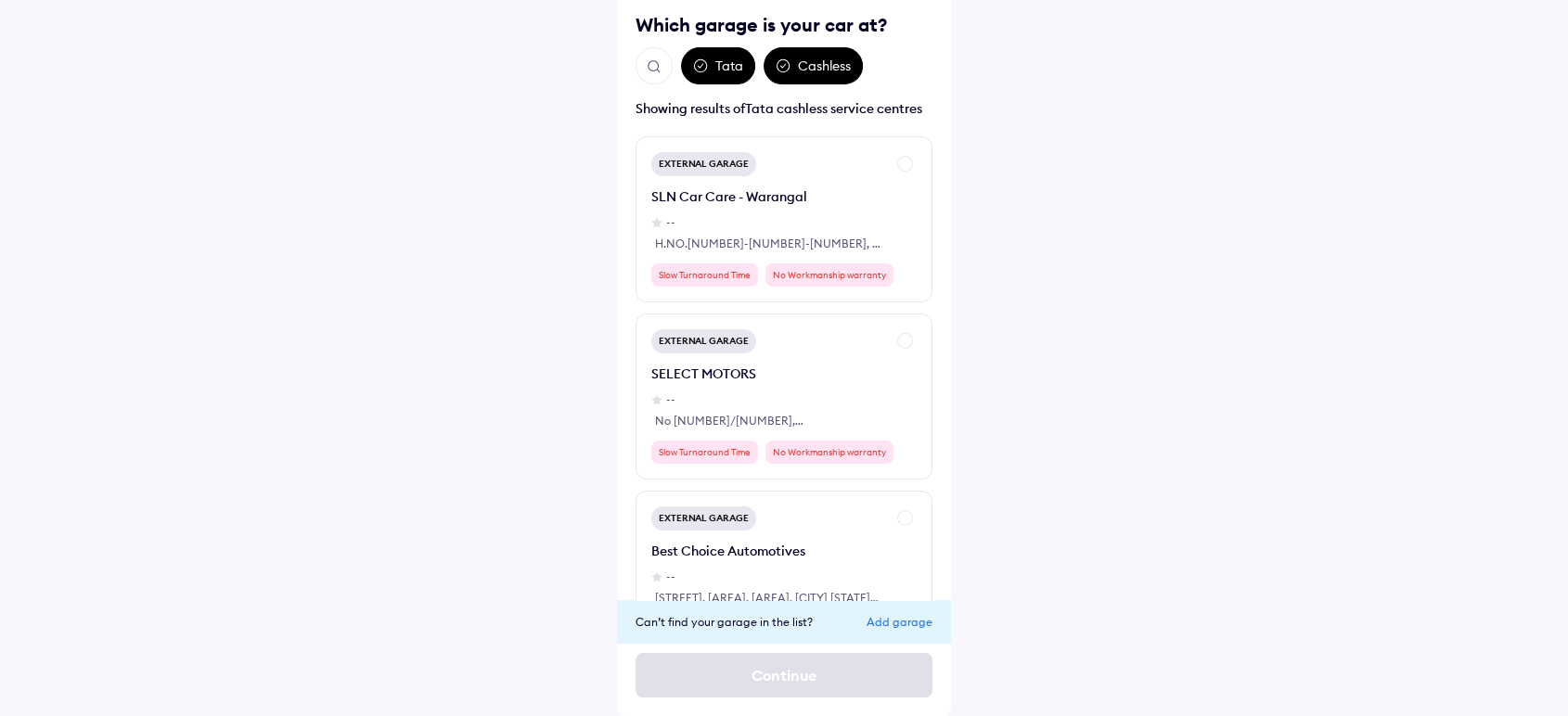 click on "Add garage" at bounding box center (899, 621) 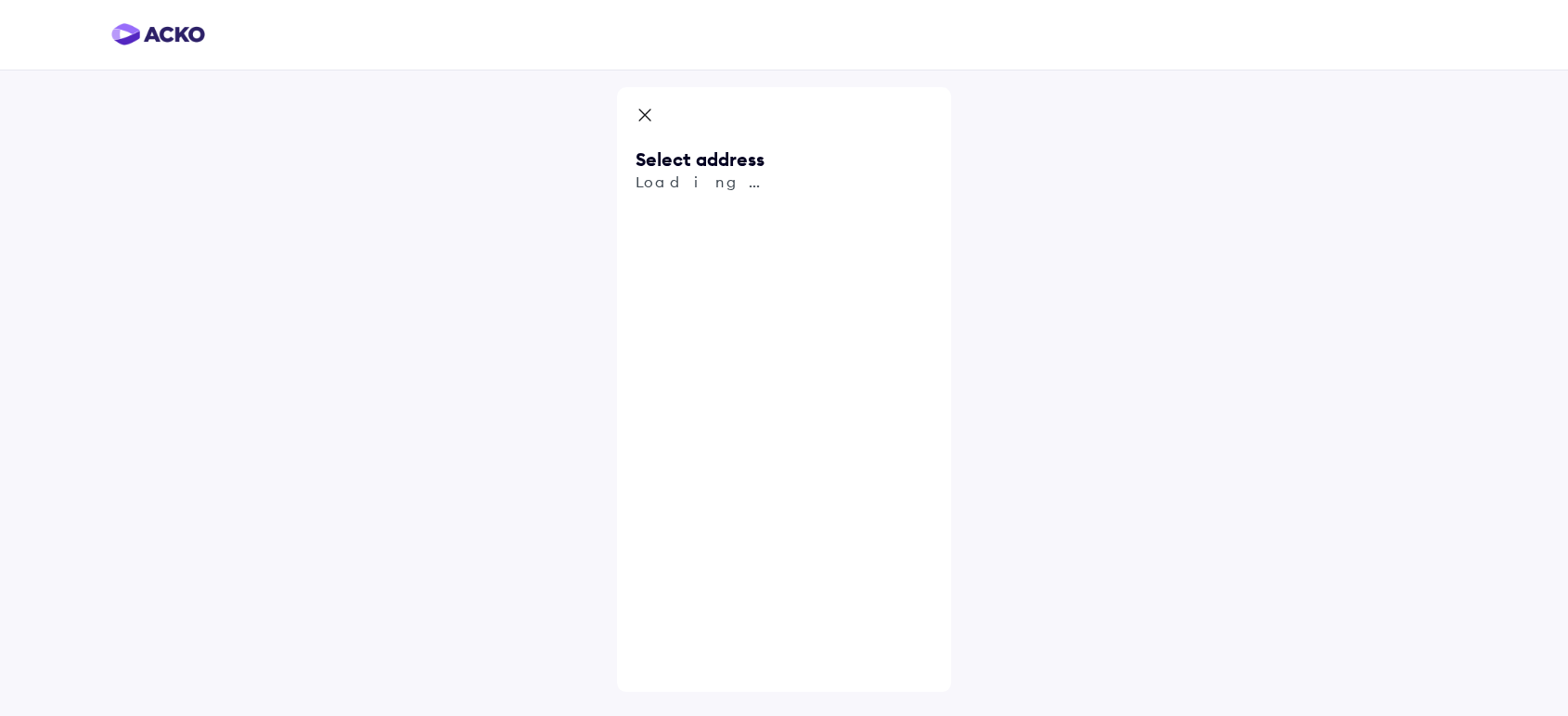 scroll, scrollTop: 0, scrollLeft: 0, axis: both 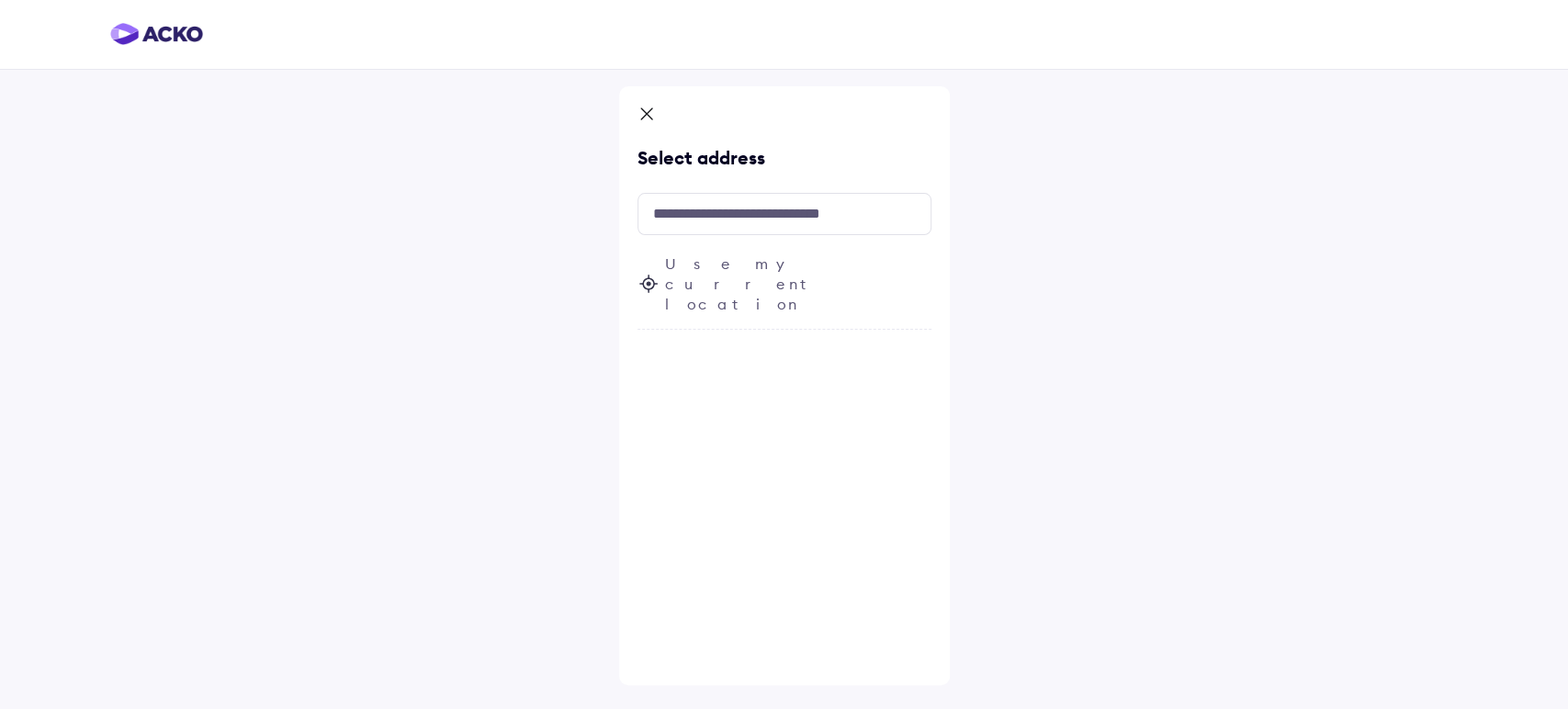 click on "Use my current location" at bounding box center (798, 284) 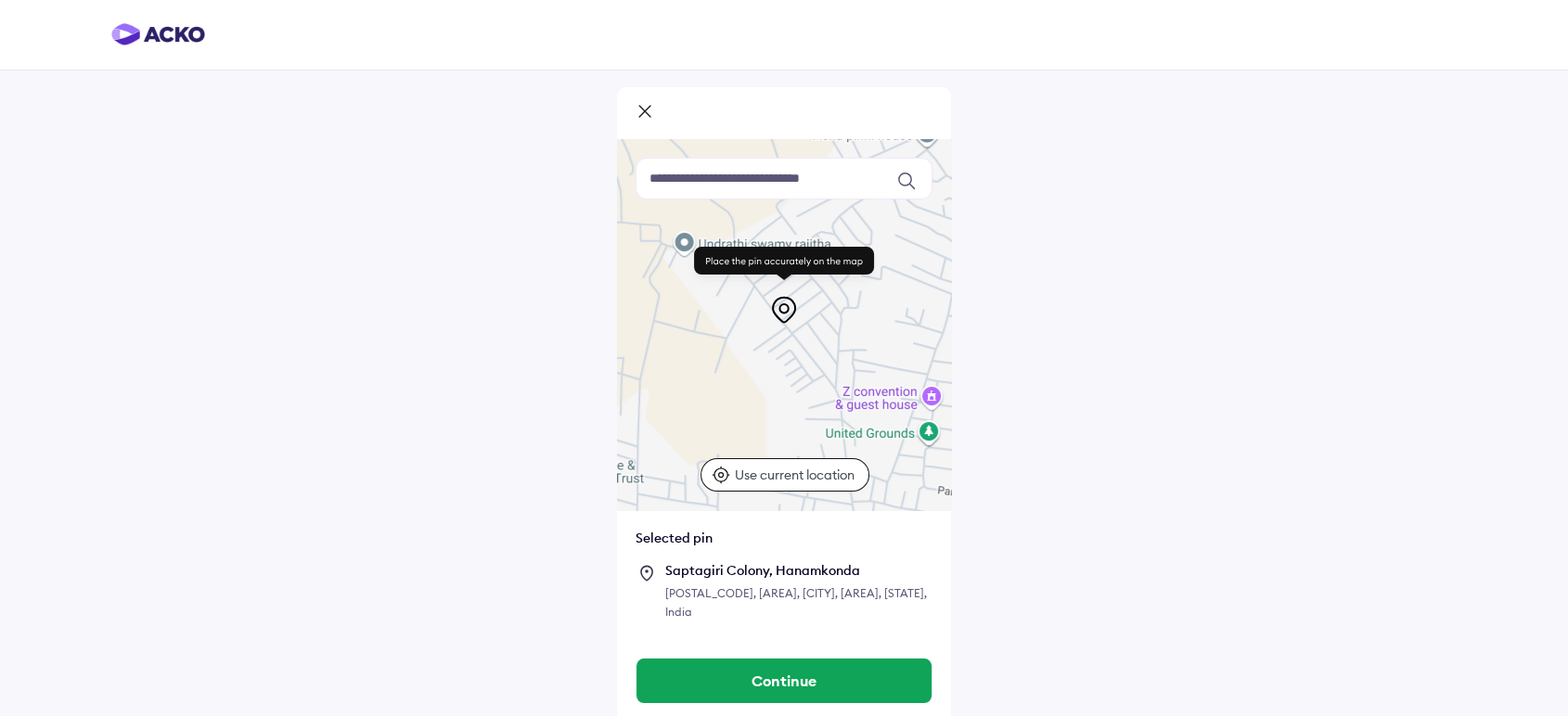 click 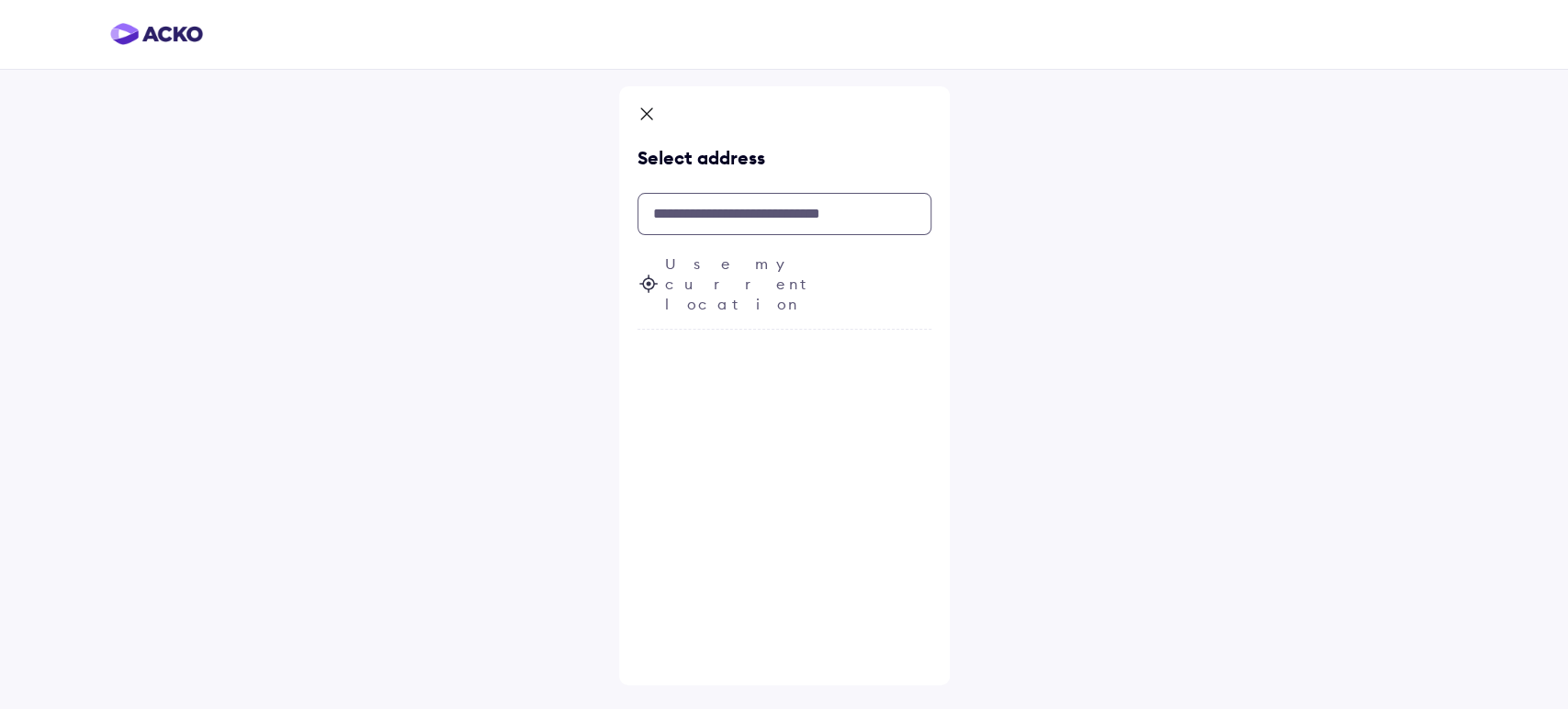 click at bounding box center (784, 214) 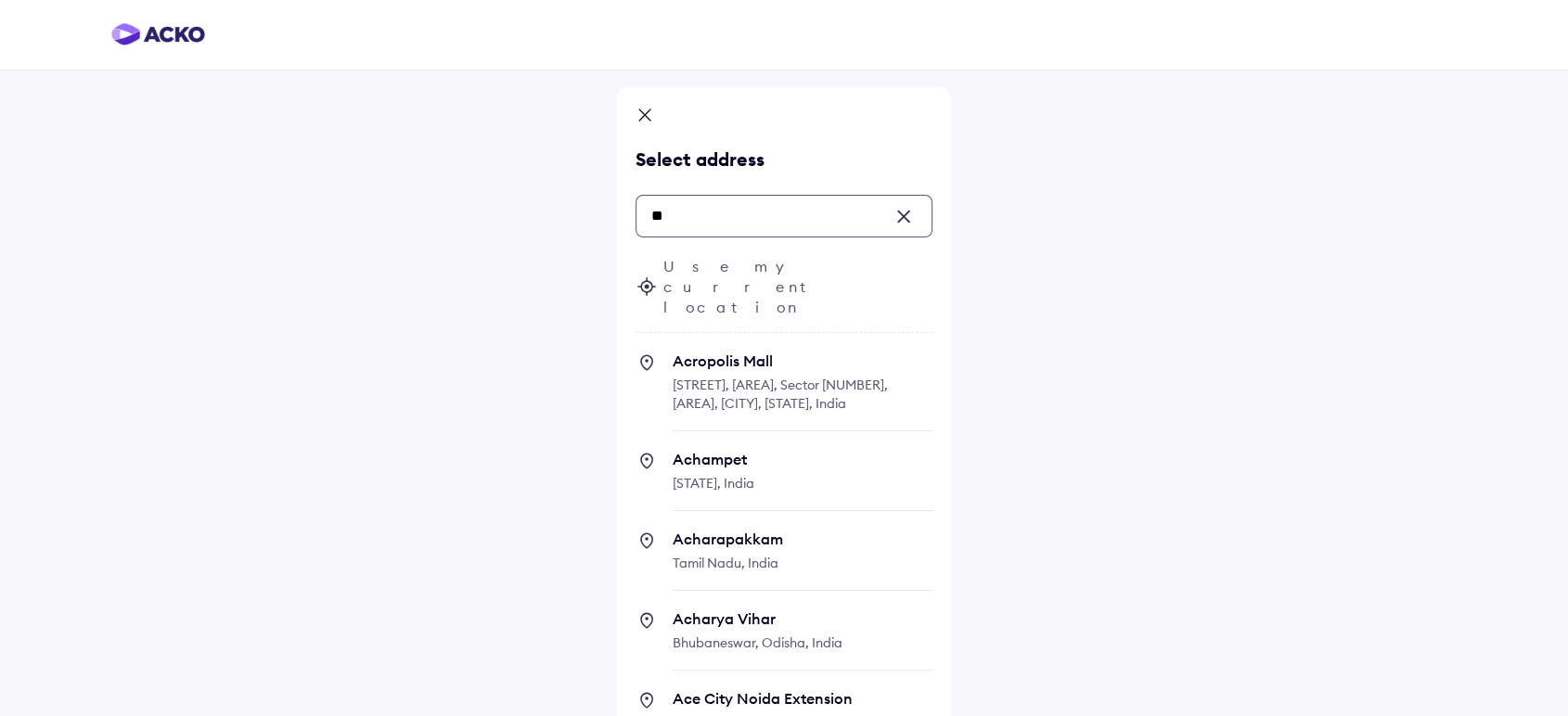 type on "*" 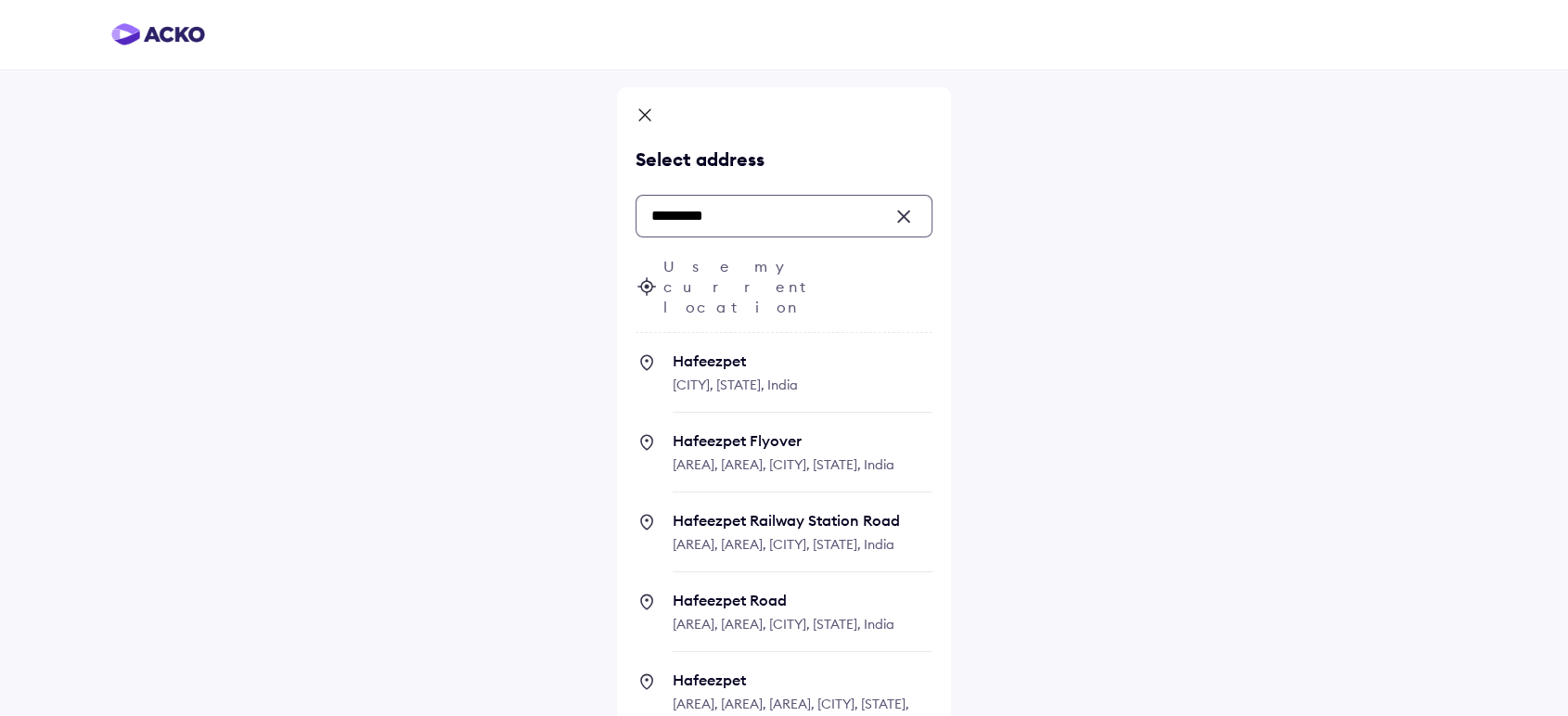 scroll, scrollTop: 73, scrollLeft: 0, axis: vertical 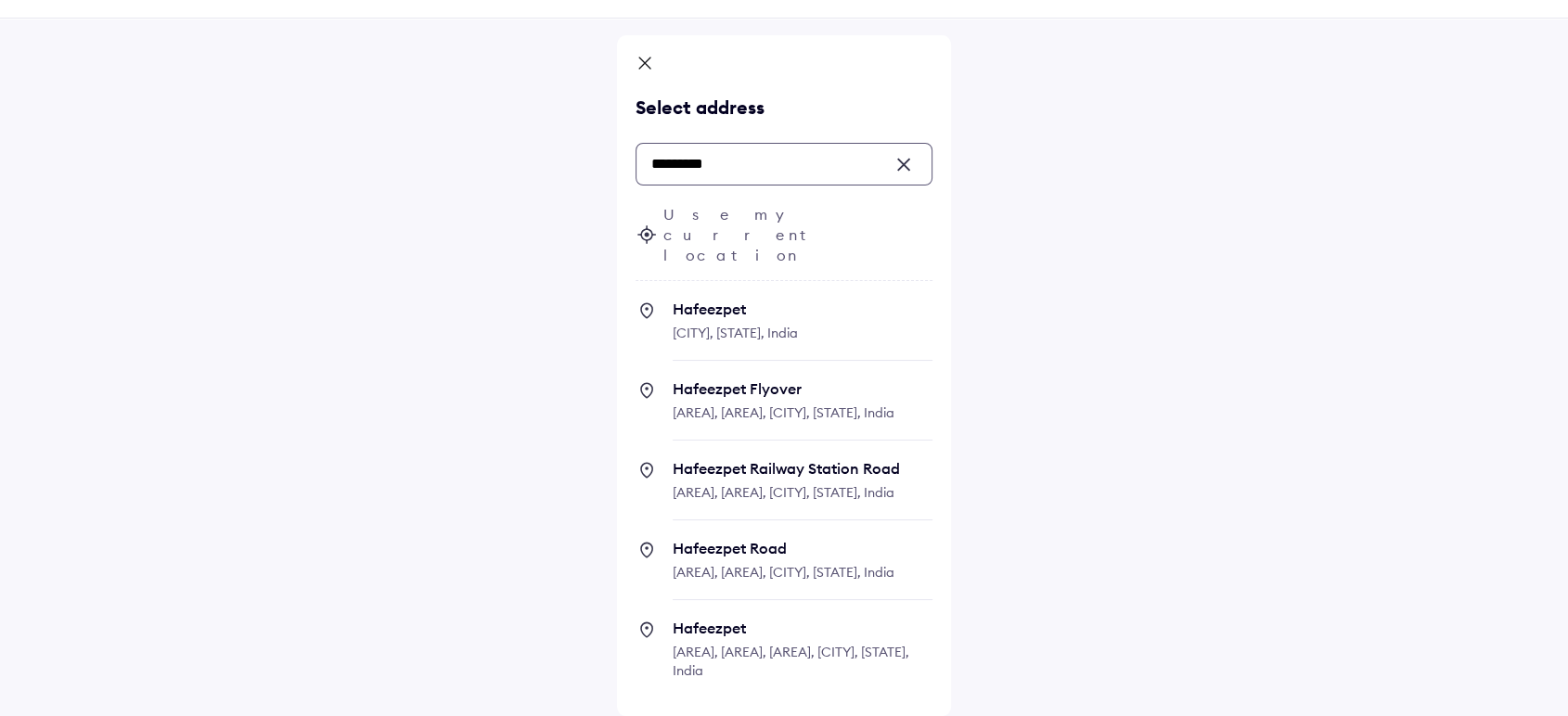 click on "Hafeezpet" at bounding box center [803, 309] 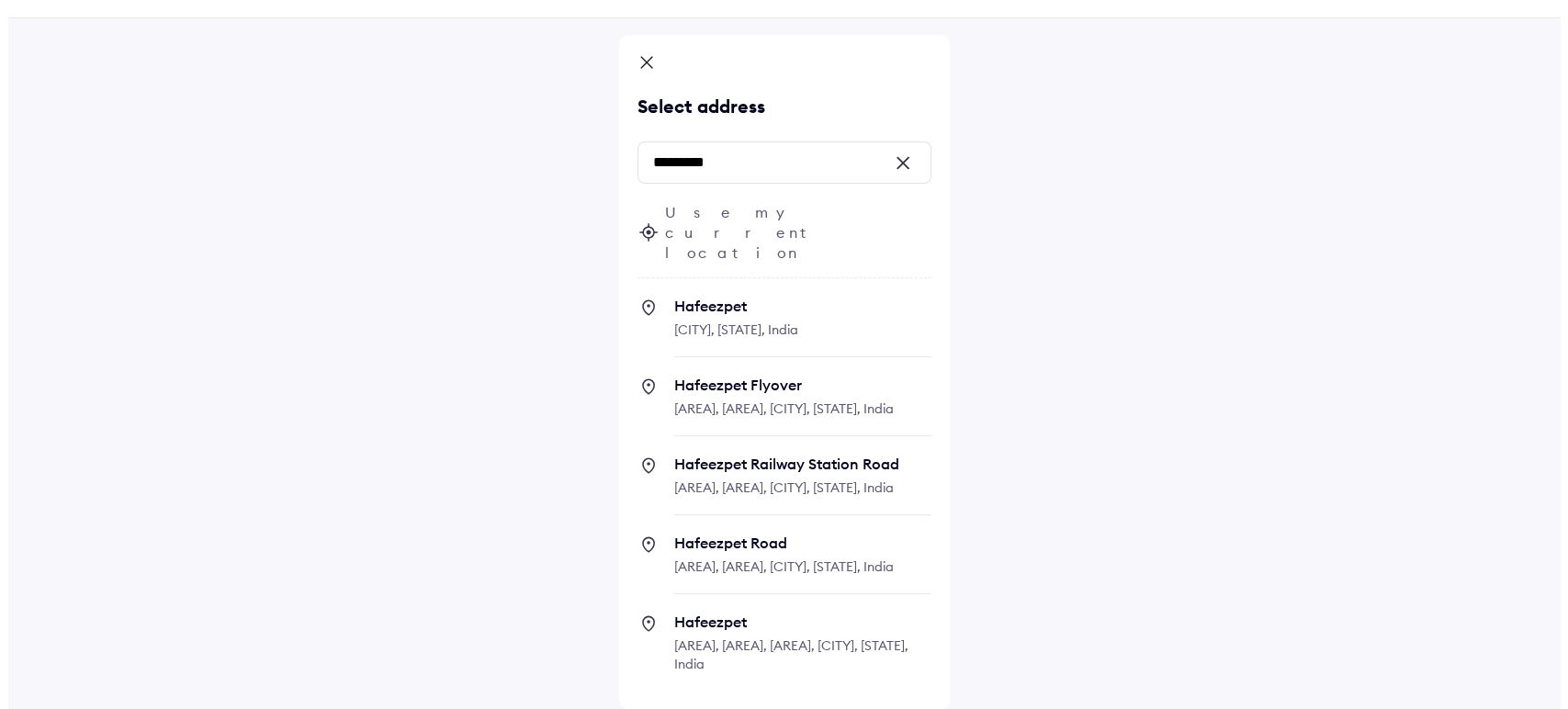 scroll, scrollTop: 0, scrollLeft: 0, axis: both 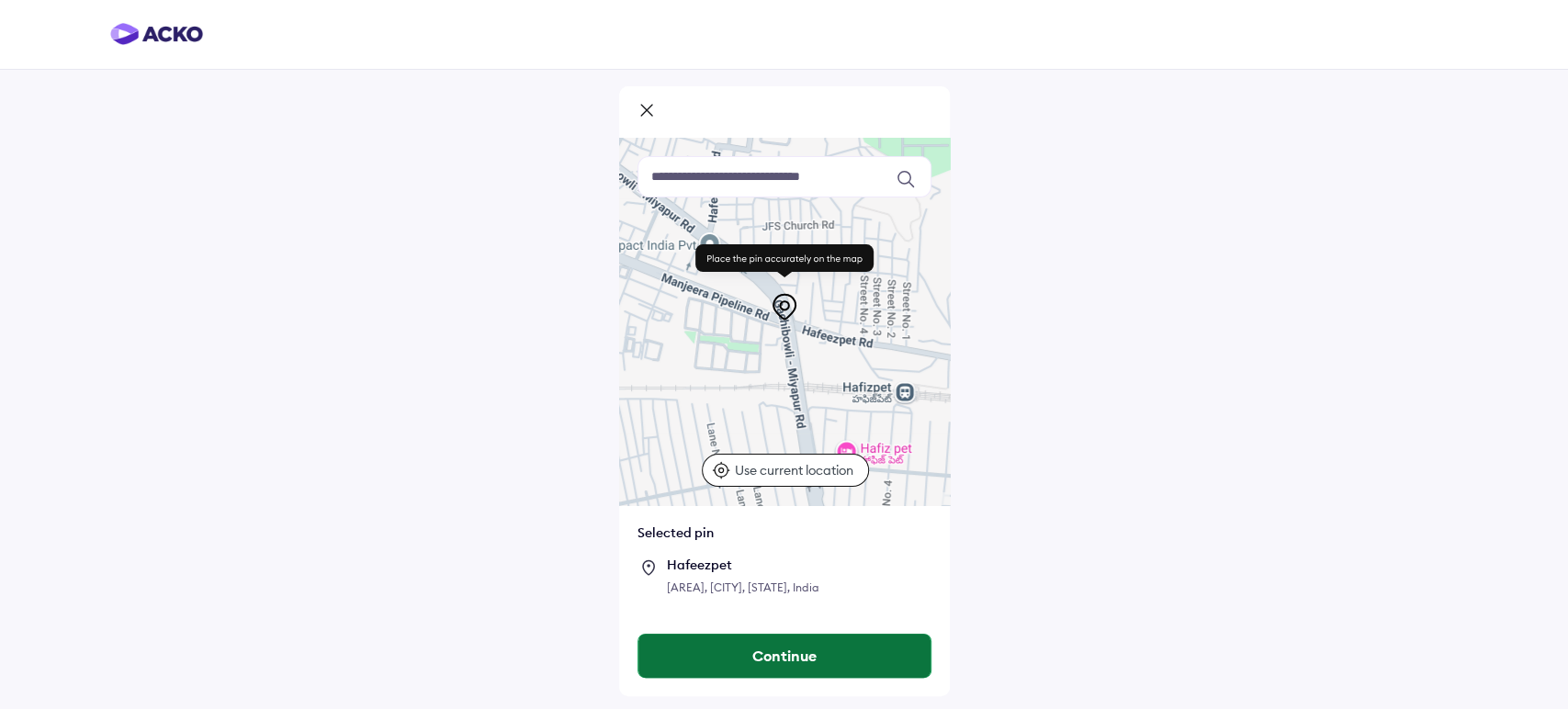 click on "Continue" at bounding box center [784, 656] 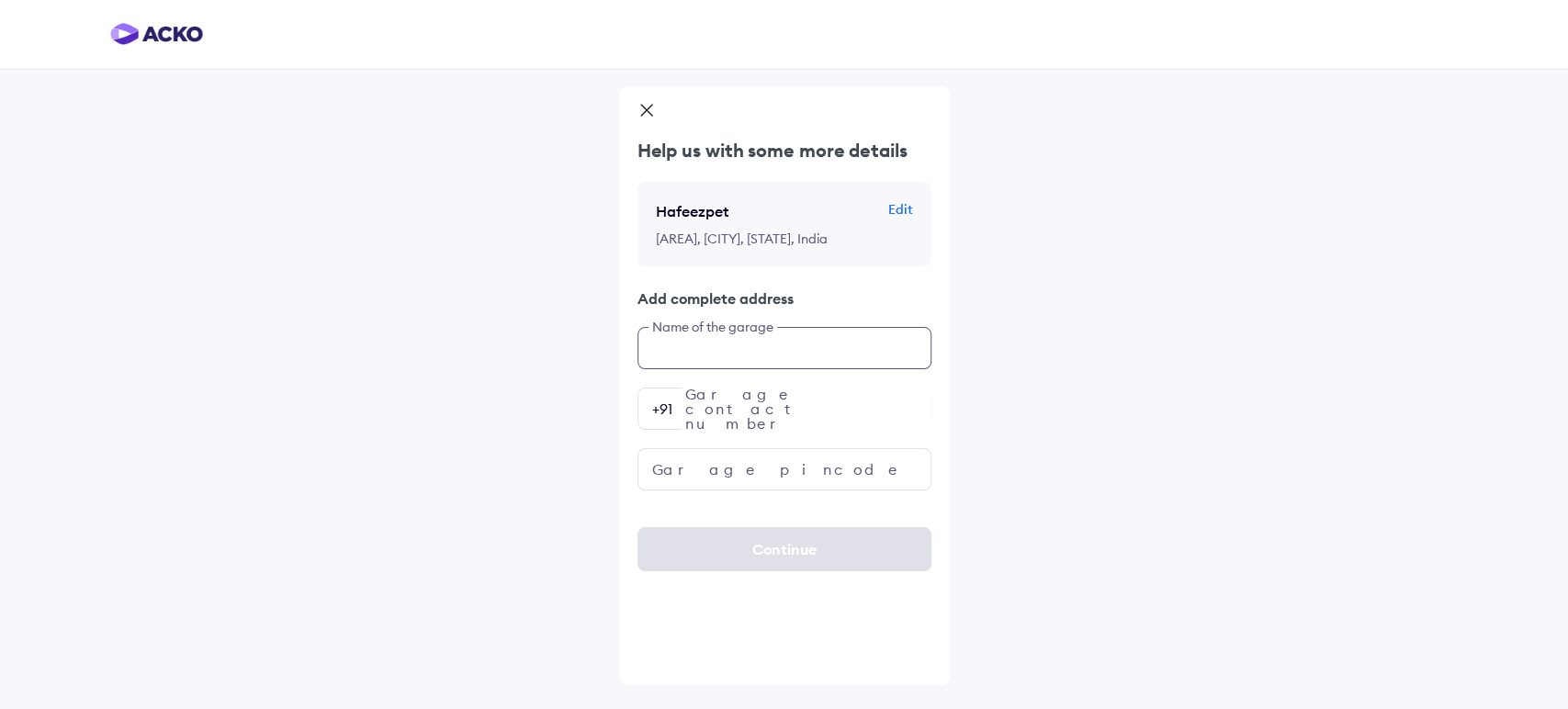 click at bounding box center [784, 348] 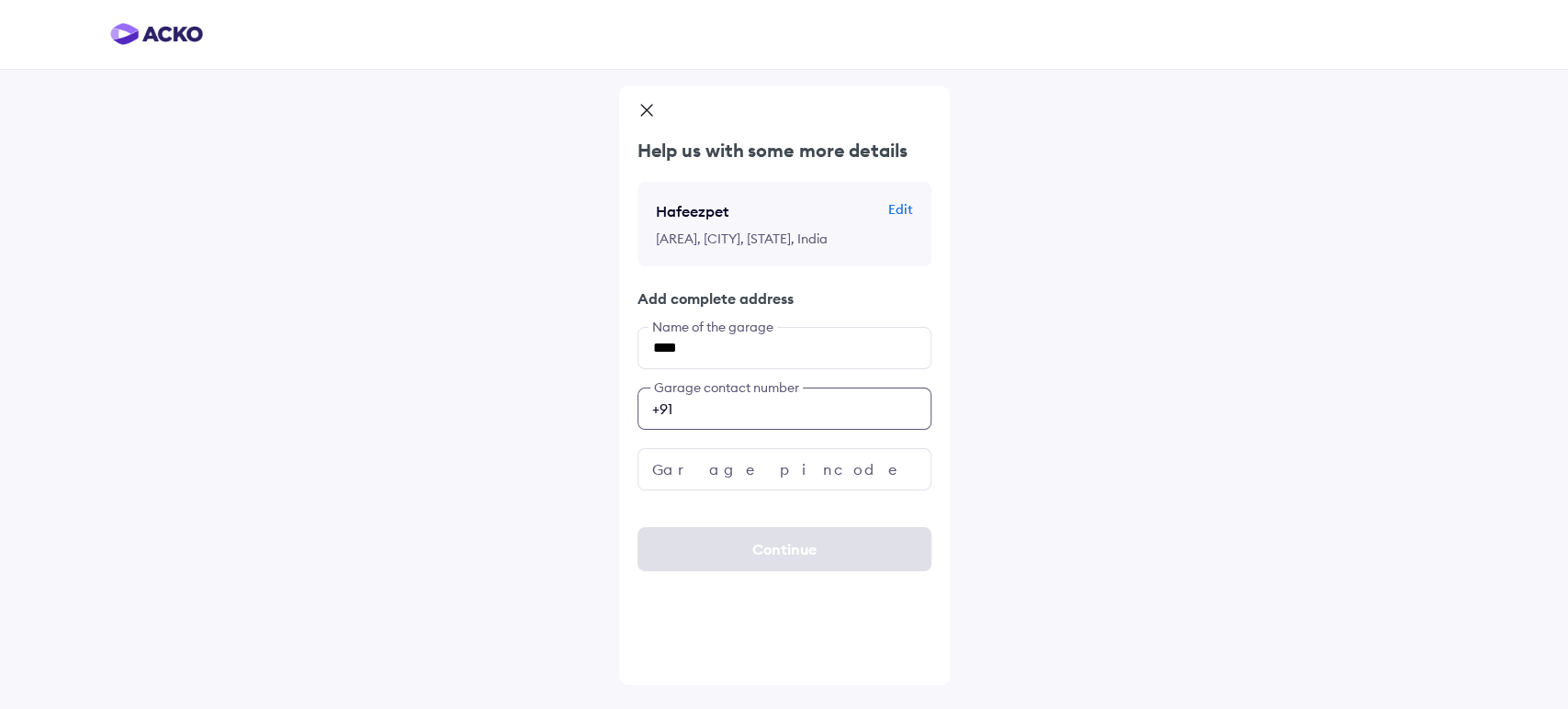 click at bounding box center (784, 409) 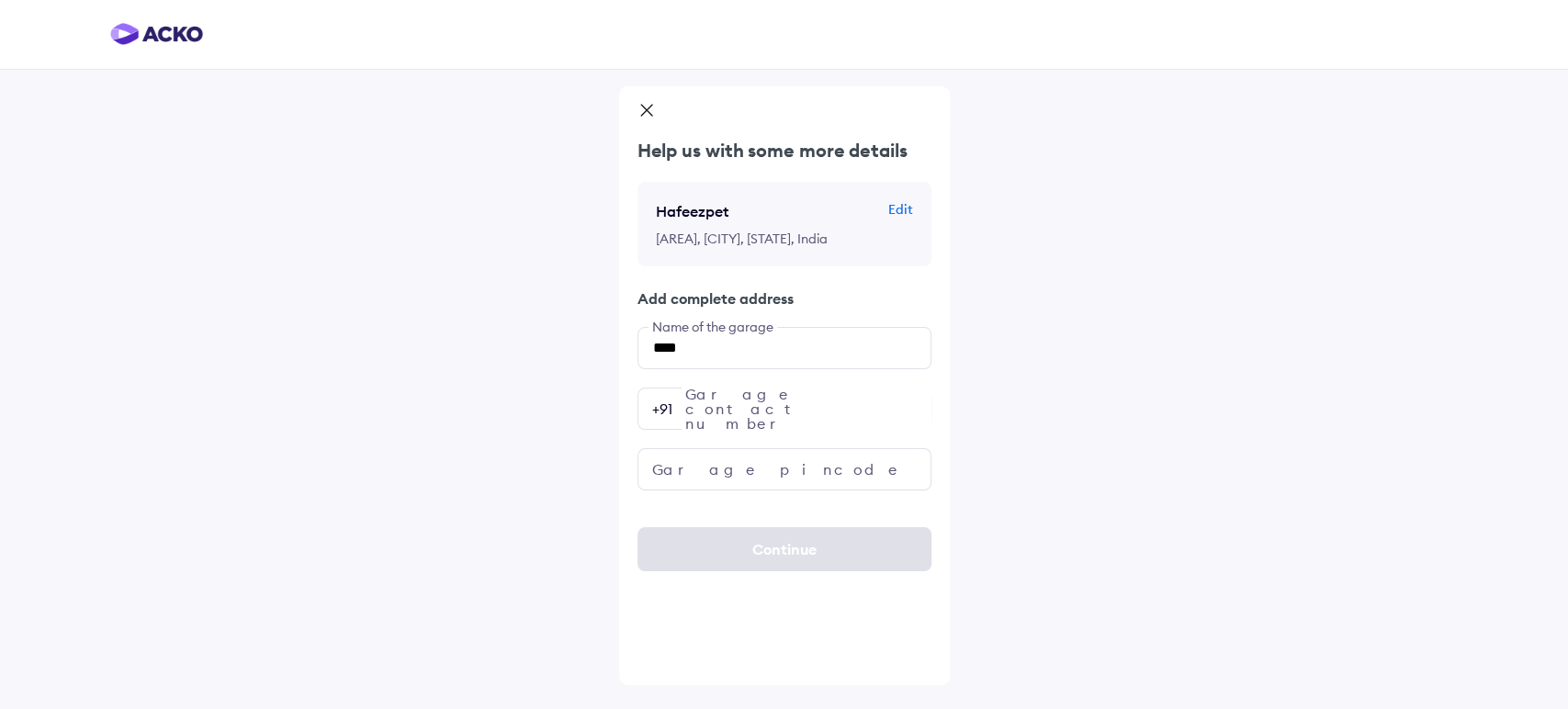 click on "Help us with some more details Hafeezpet Edit Hafeezpet, Hyderabad, Telangana, India Add complete address **** Name of the garage Garage contact number +91 Garage pincode Continue" at bounding box center (784, 354) 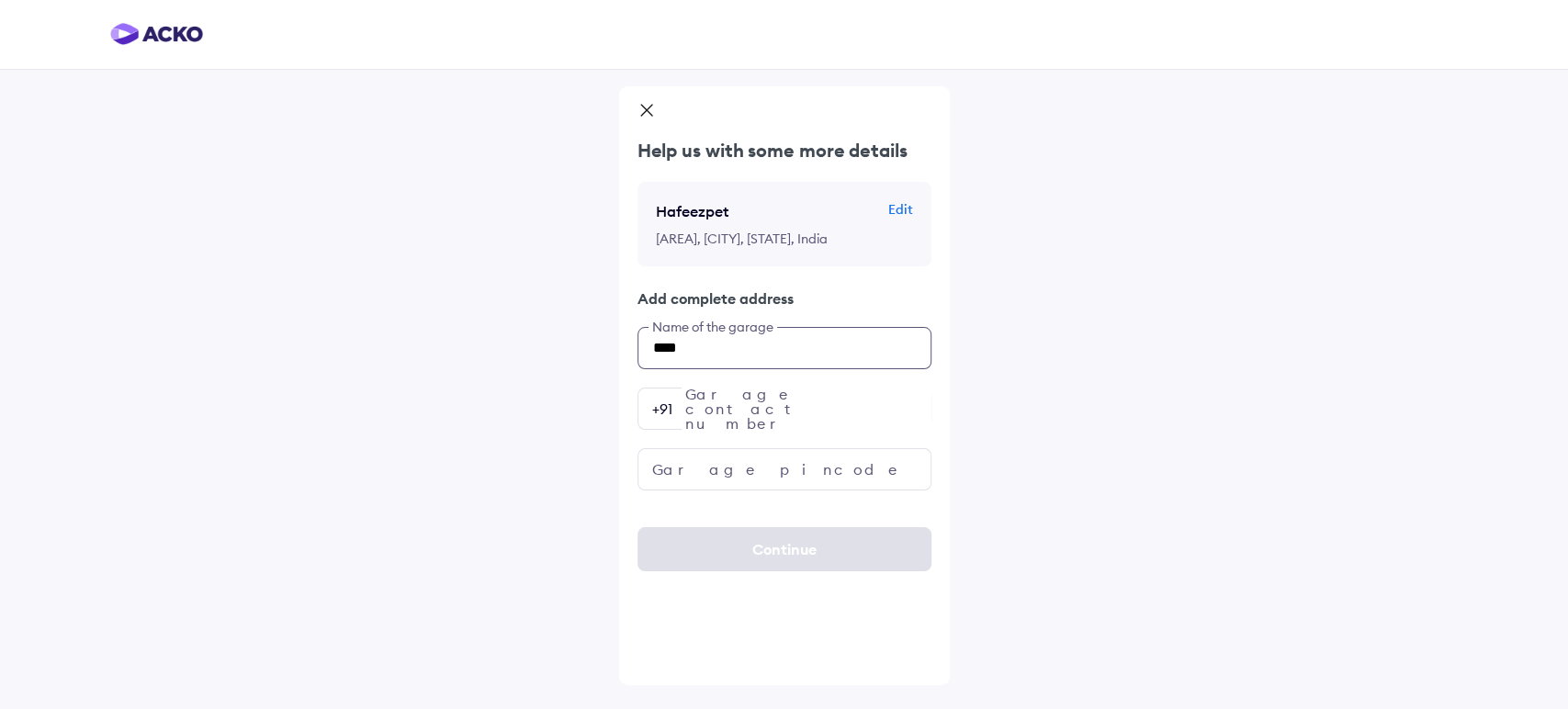 click on "****" at bounding box center (784, 348) 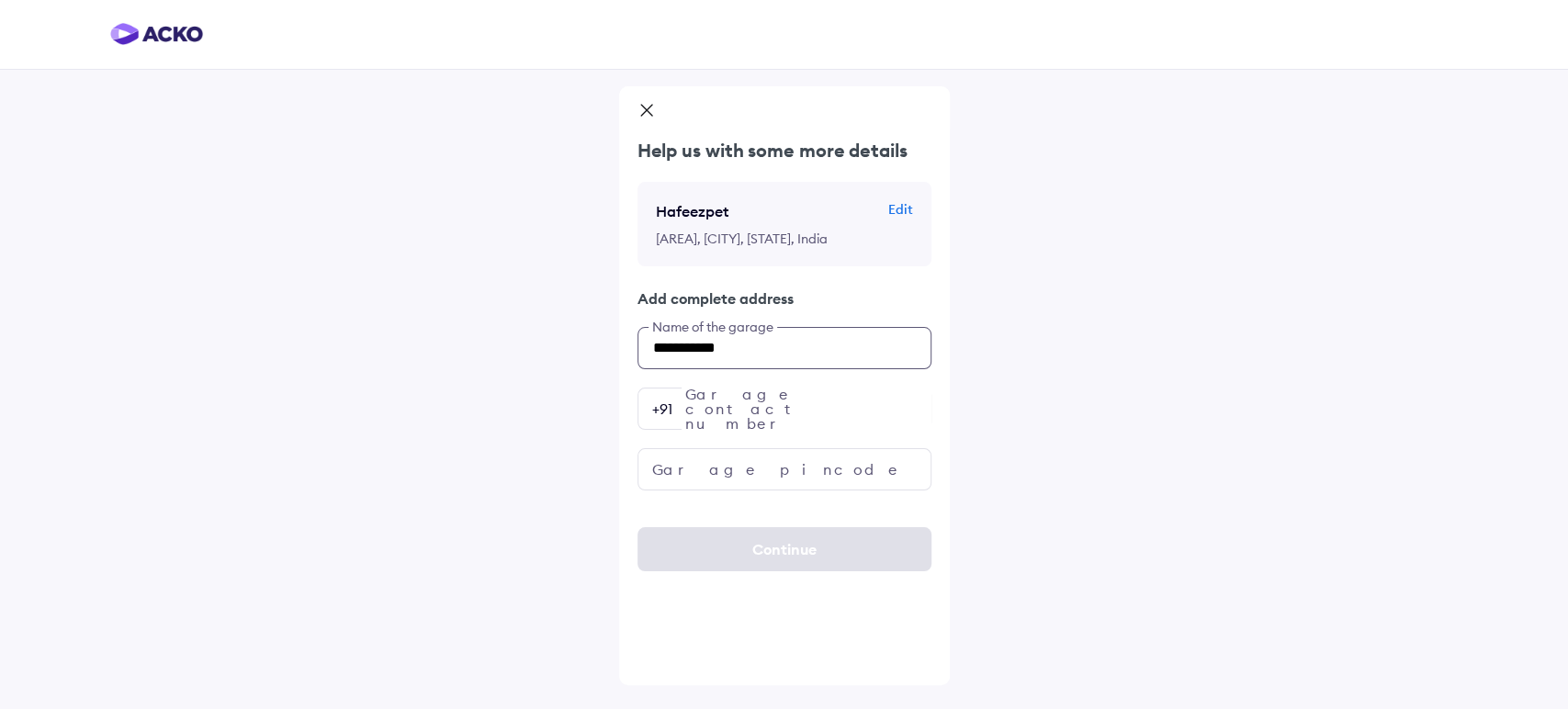type on "**********" 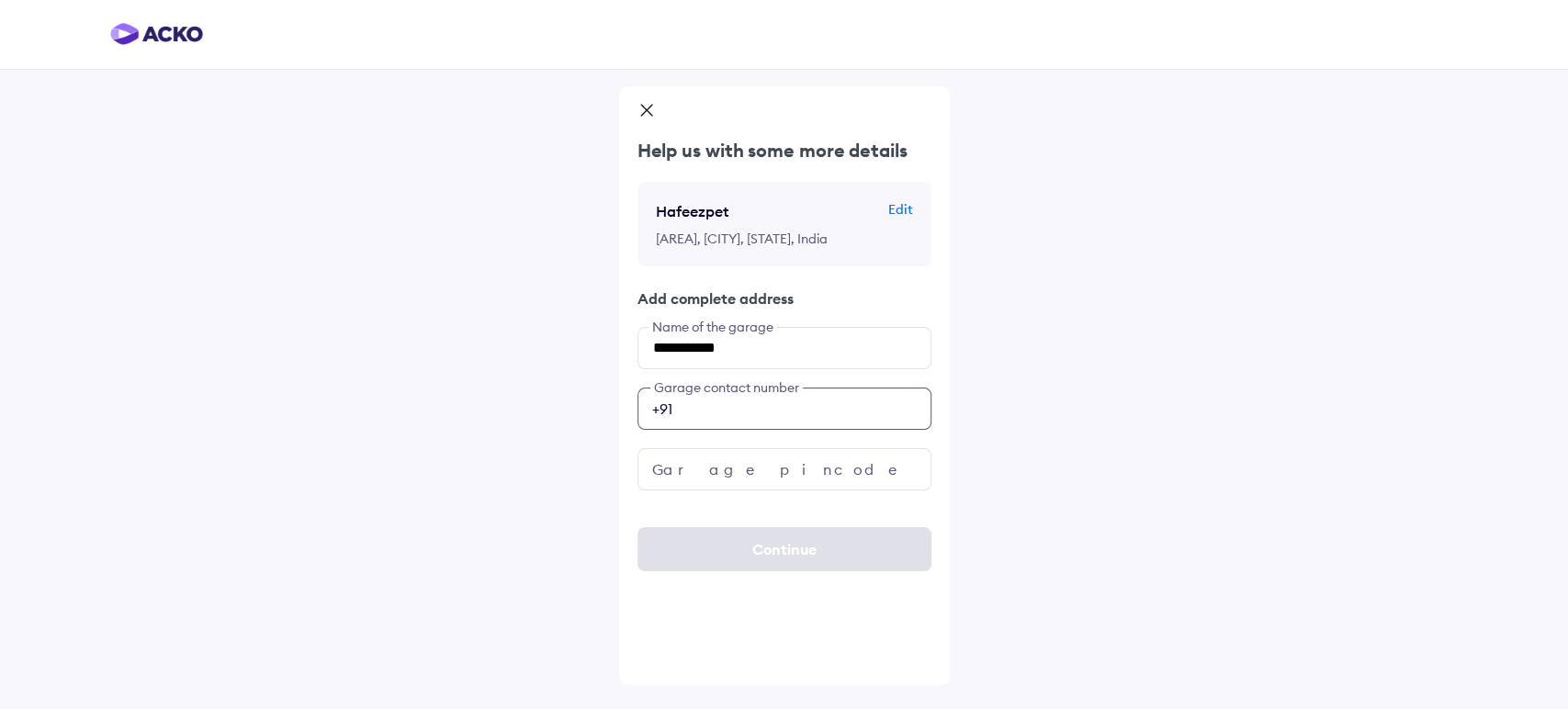 click at bounding box center [784, 409] 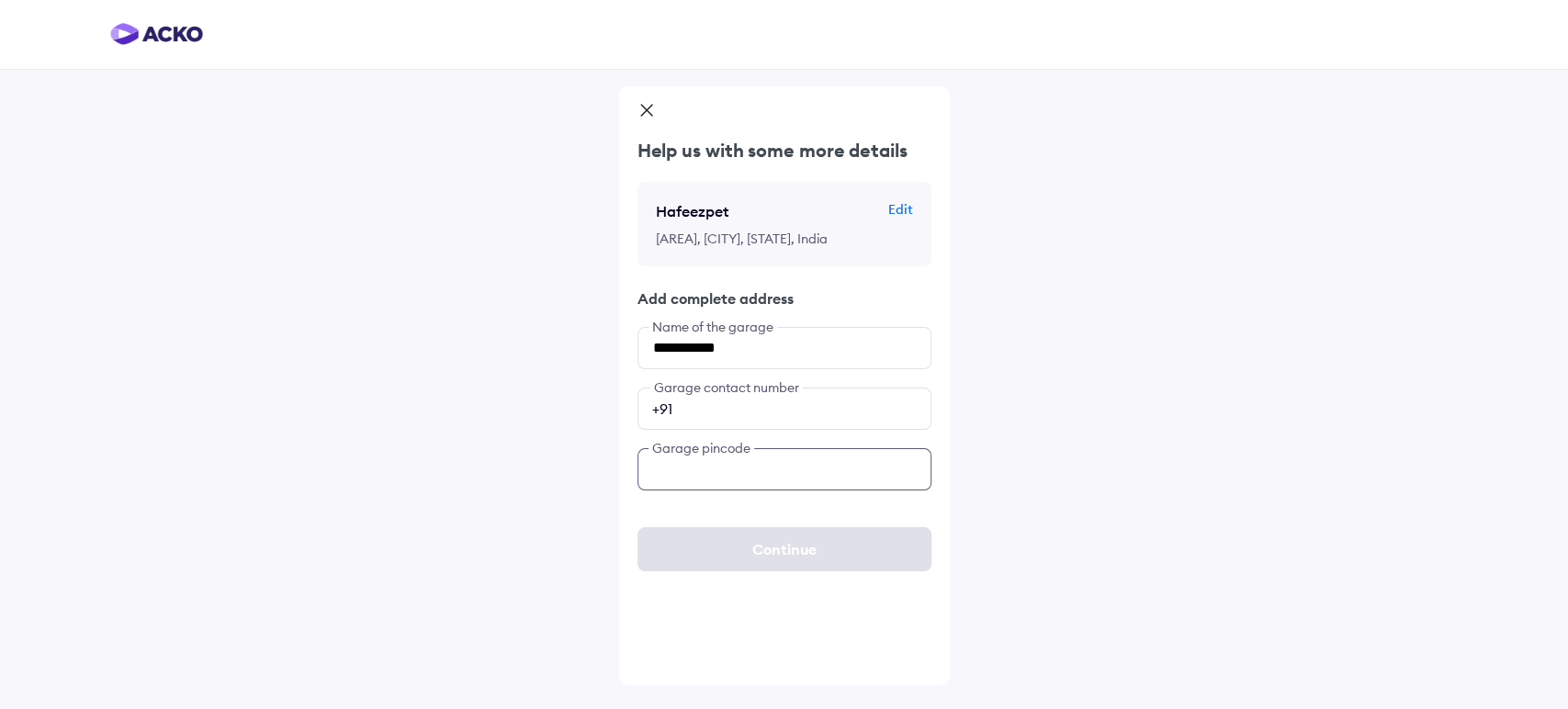click at bounding box center [784, 469] 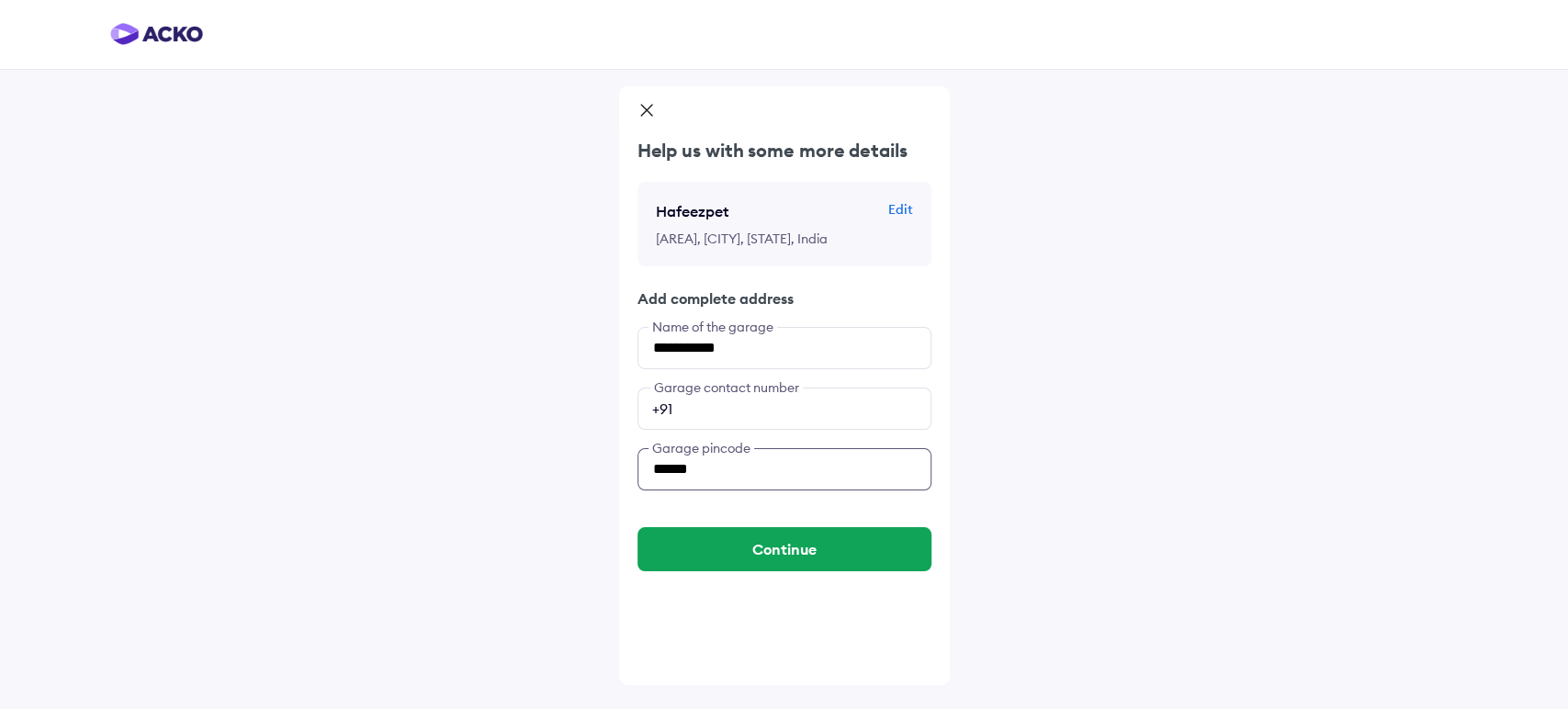 click on "******" at bounding box center [784, 469] 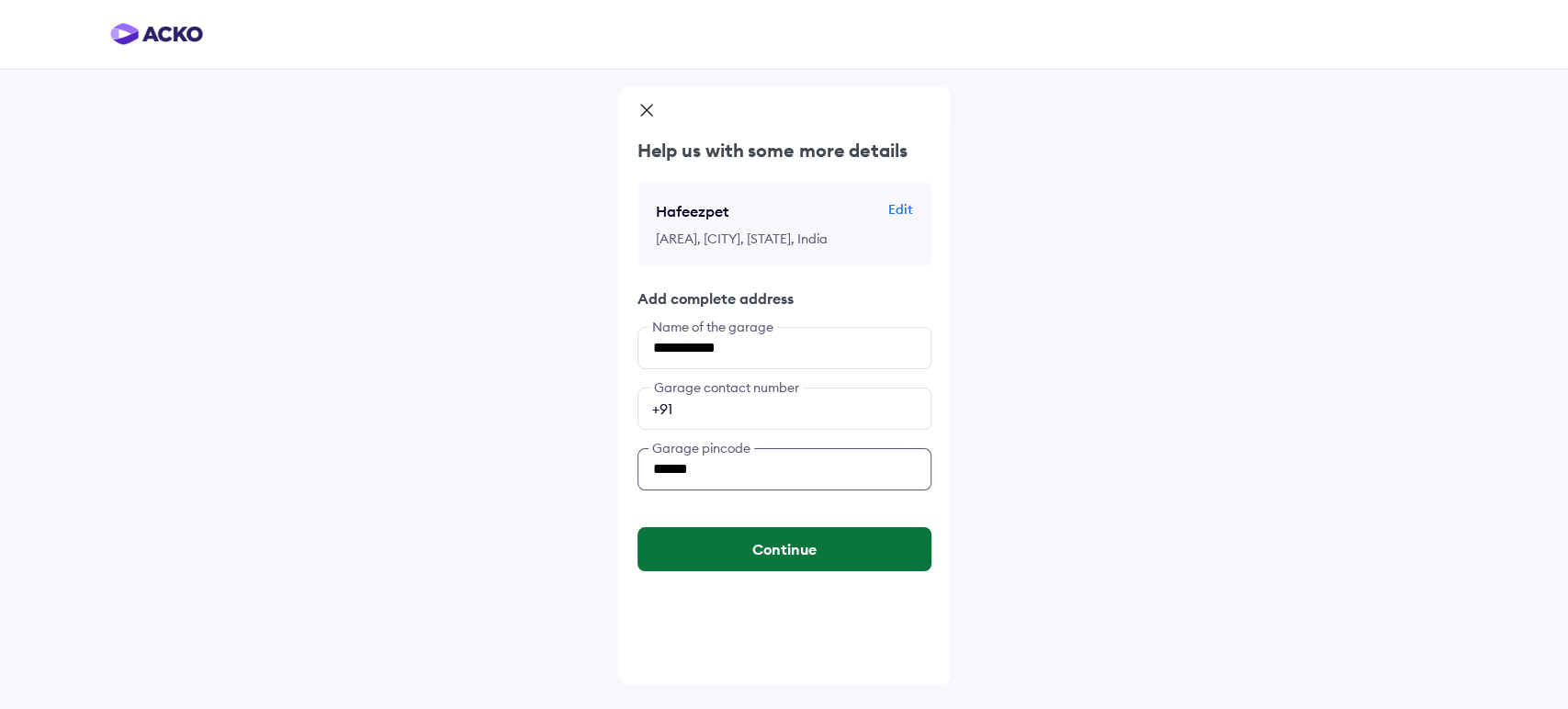 type on "******" 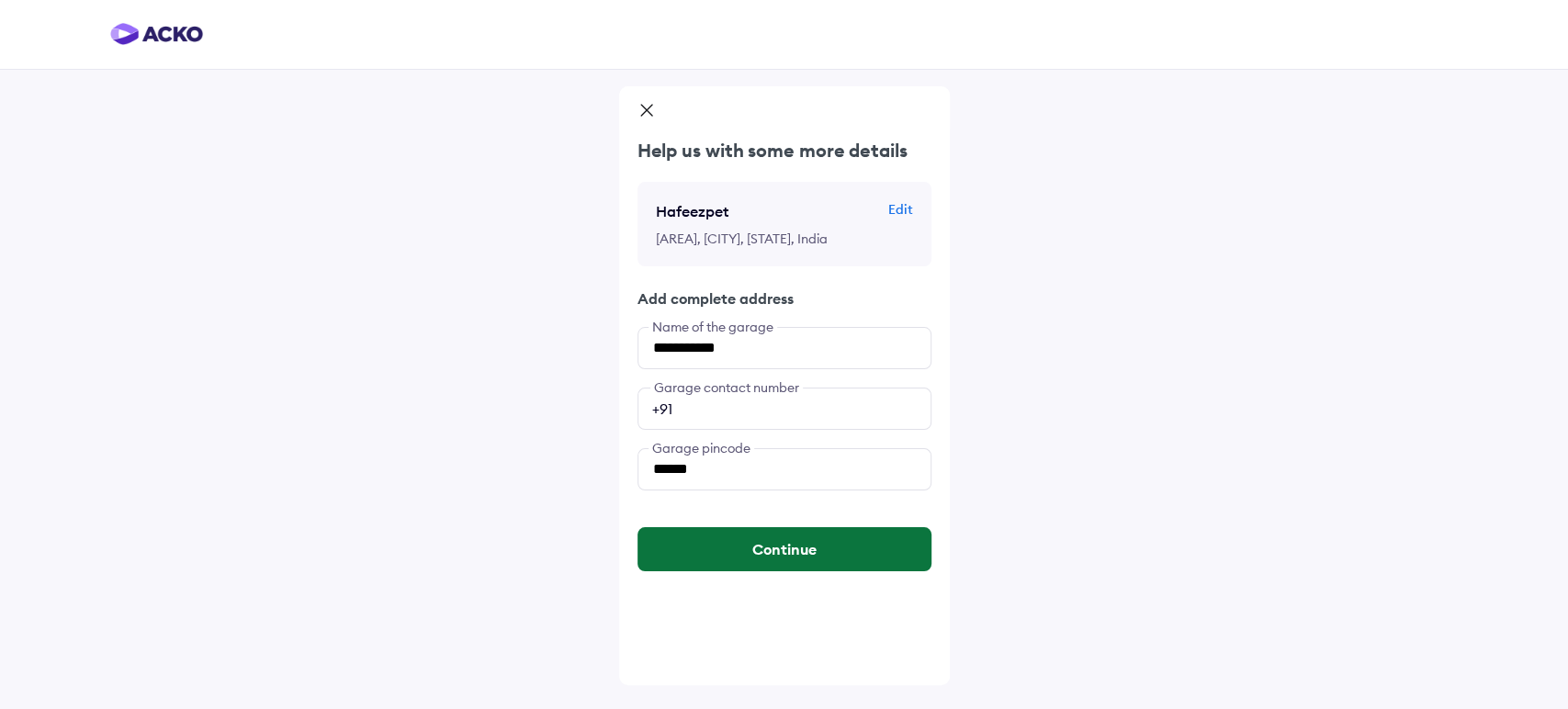 click on "Continue" at bounding box center [784, 549] 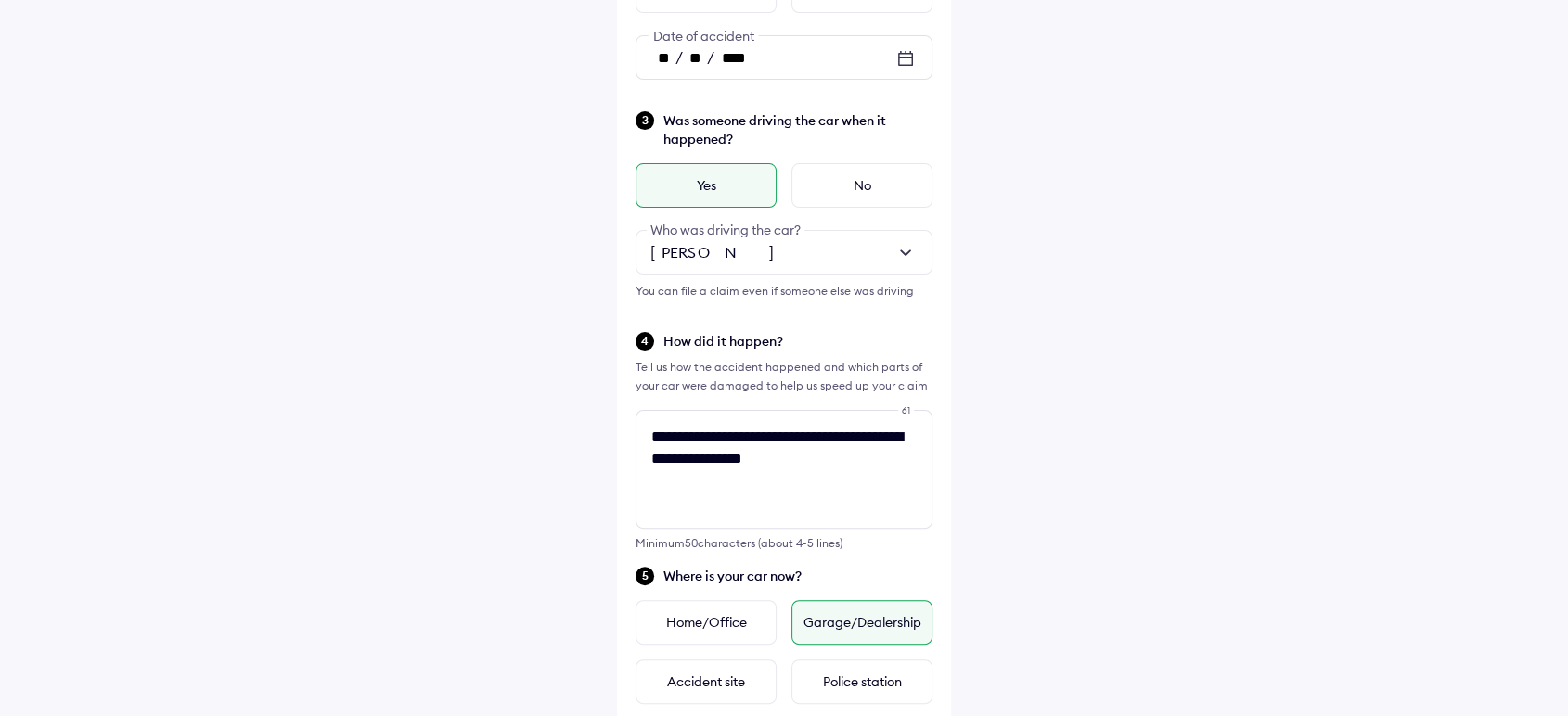 scroll, scrollTop: 587, scrollLeft: 0, axis: vertical 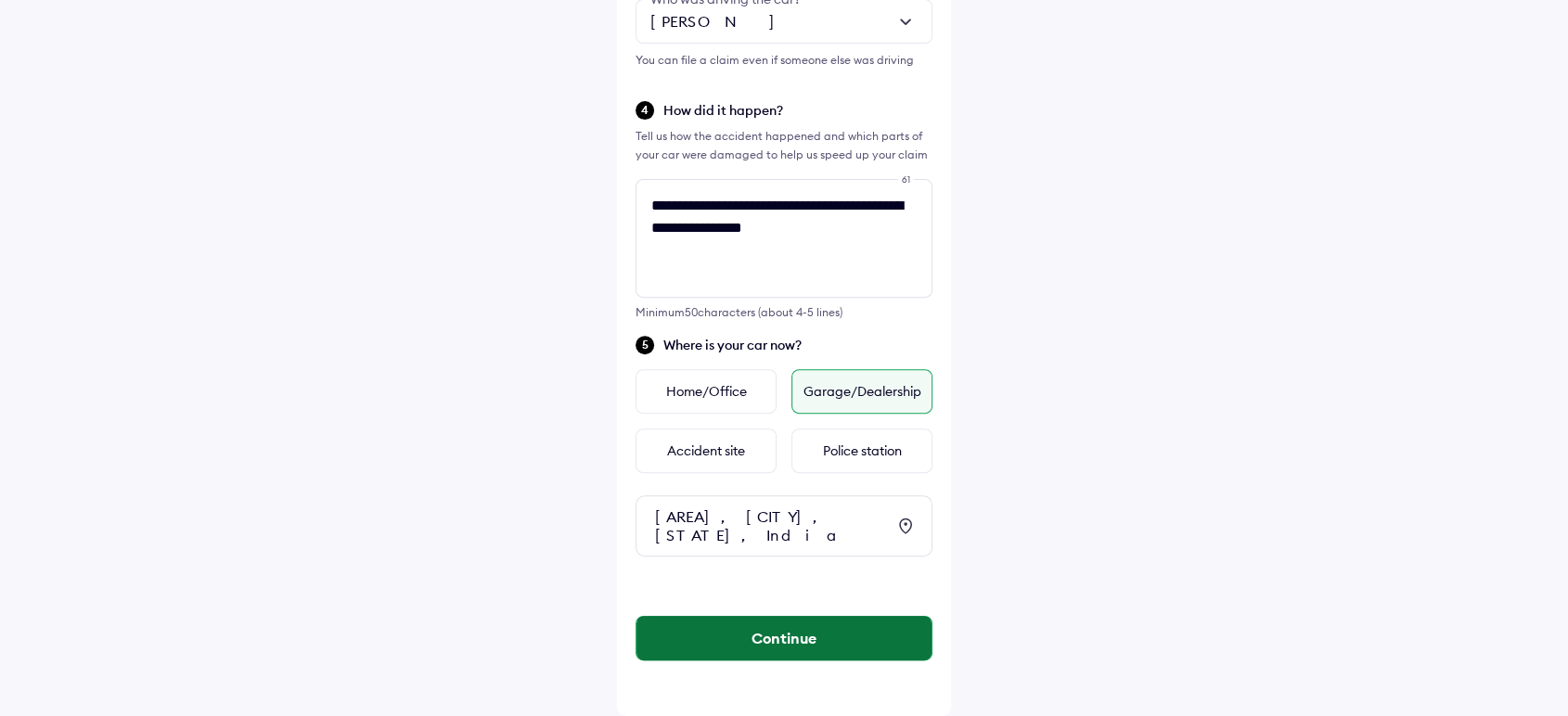 click on "Continue" at bounding box center [784, 638] 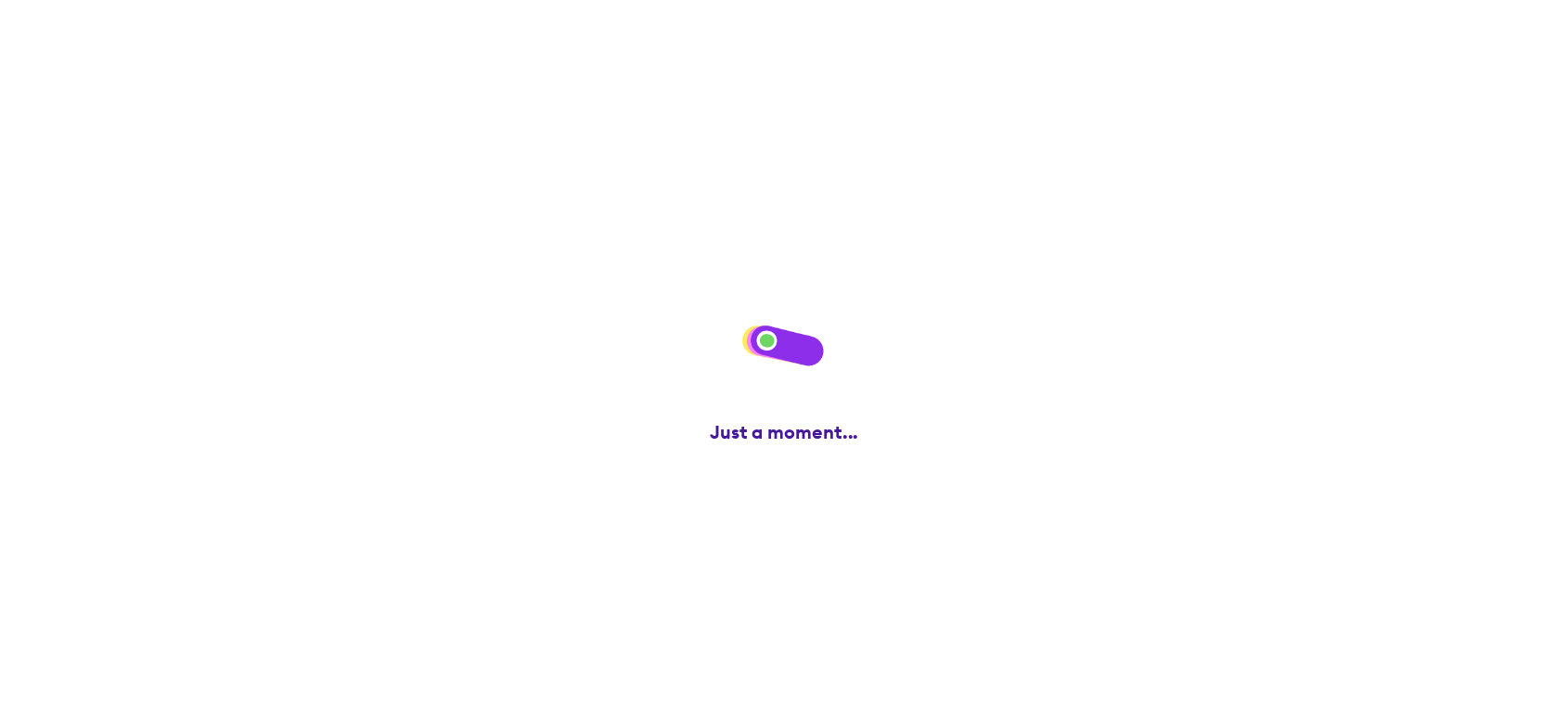 scroll, scrollTop: 0, scrollLeft: 0, axis: both 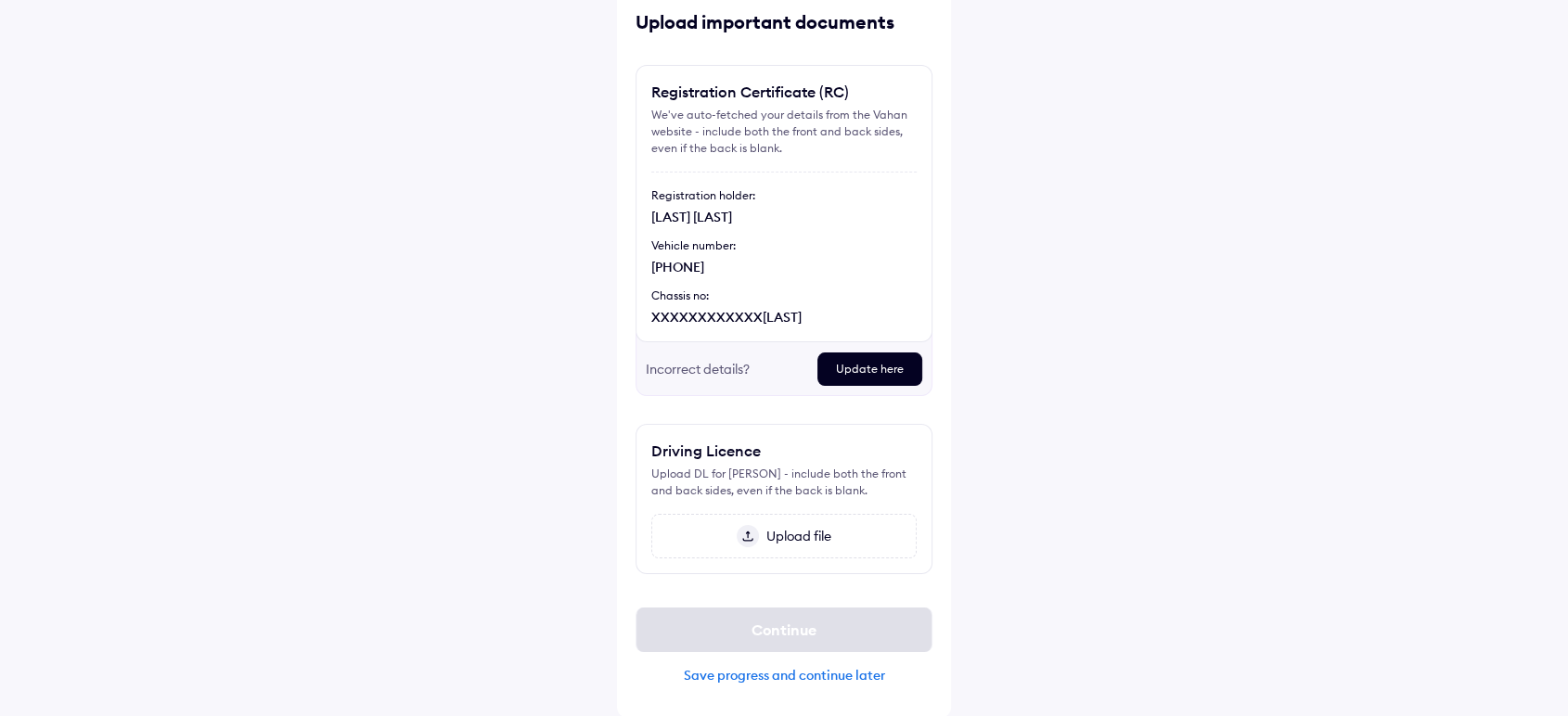 click on "Upload file" at bounding box center (795, 536) 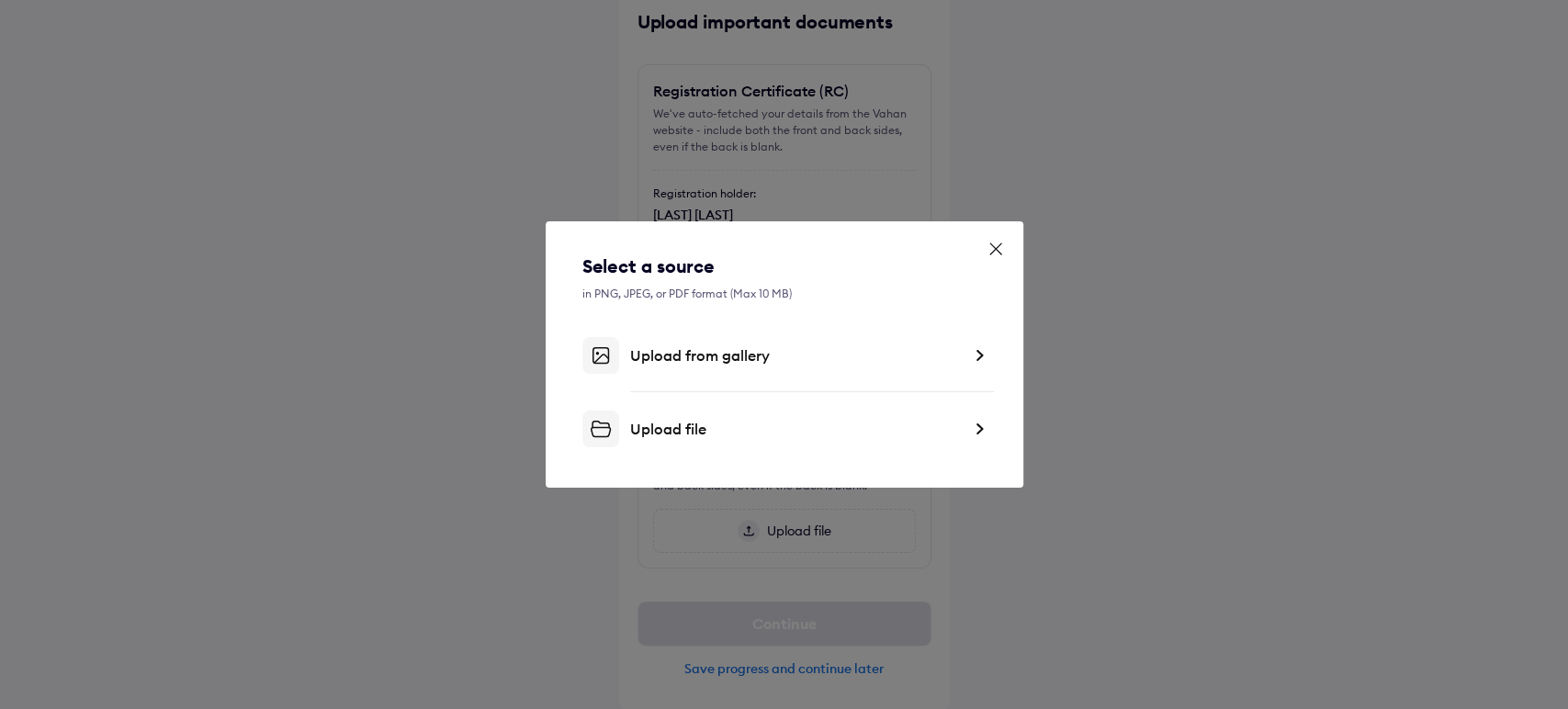 click on "Upload file" at bounding box center (784, 429) 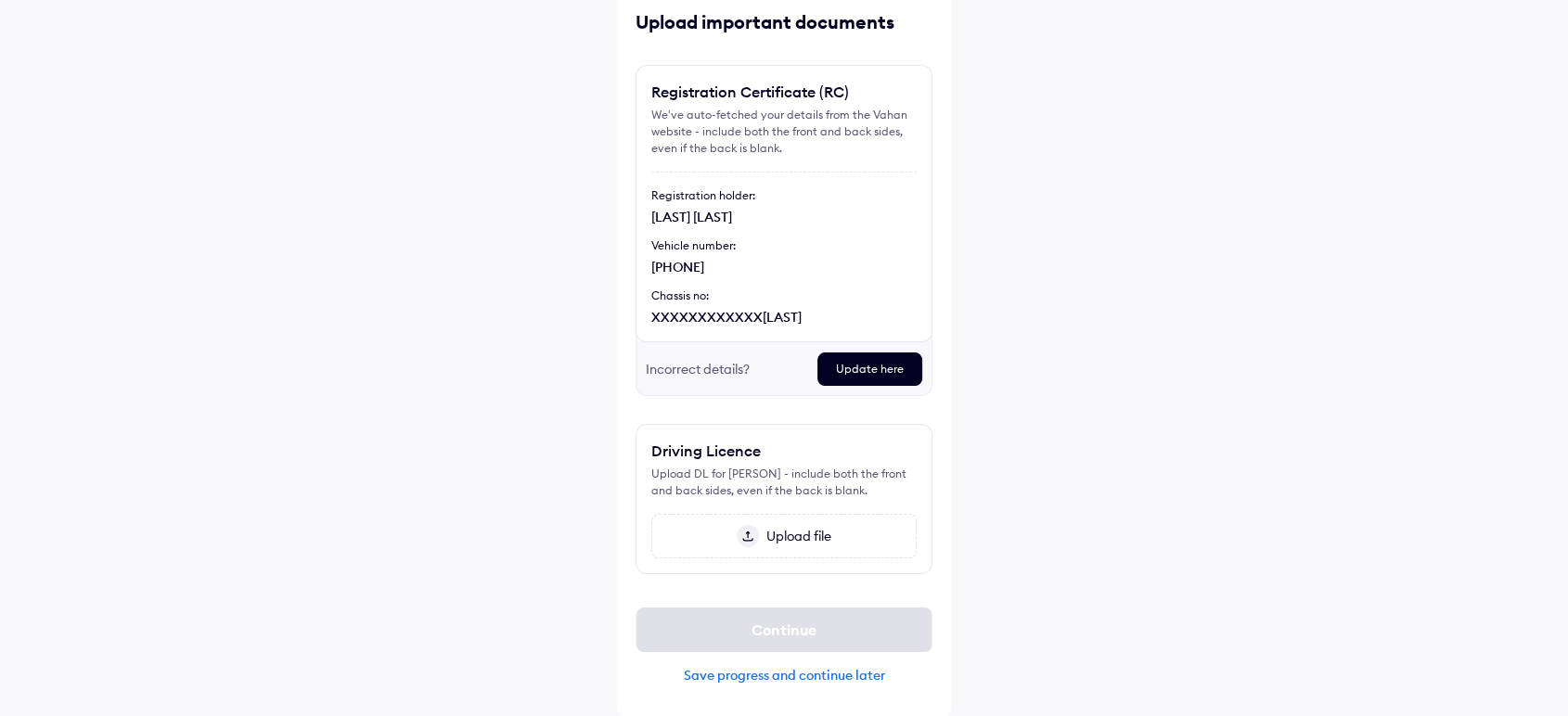 click on "Upload file" at bounding box center (784, 536) 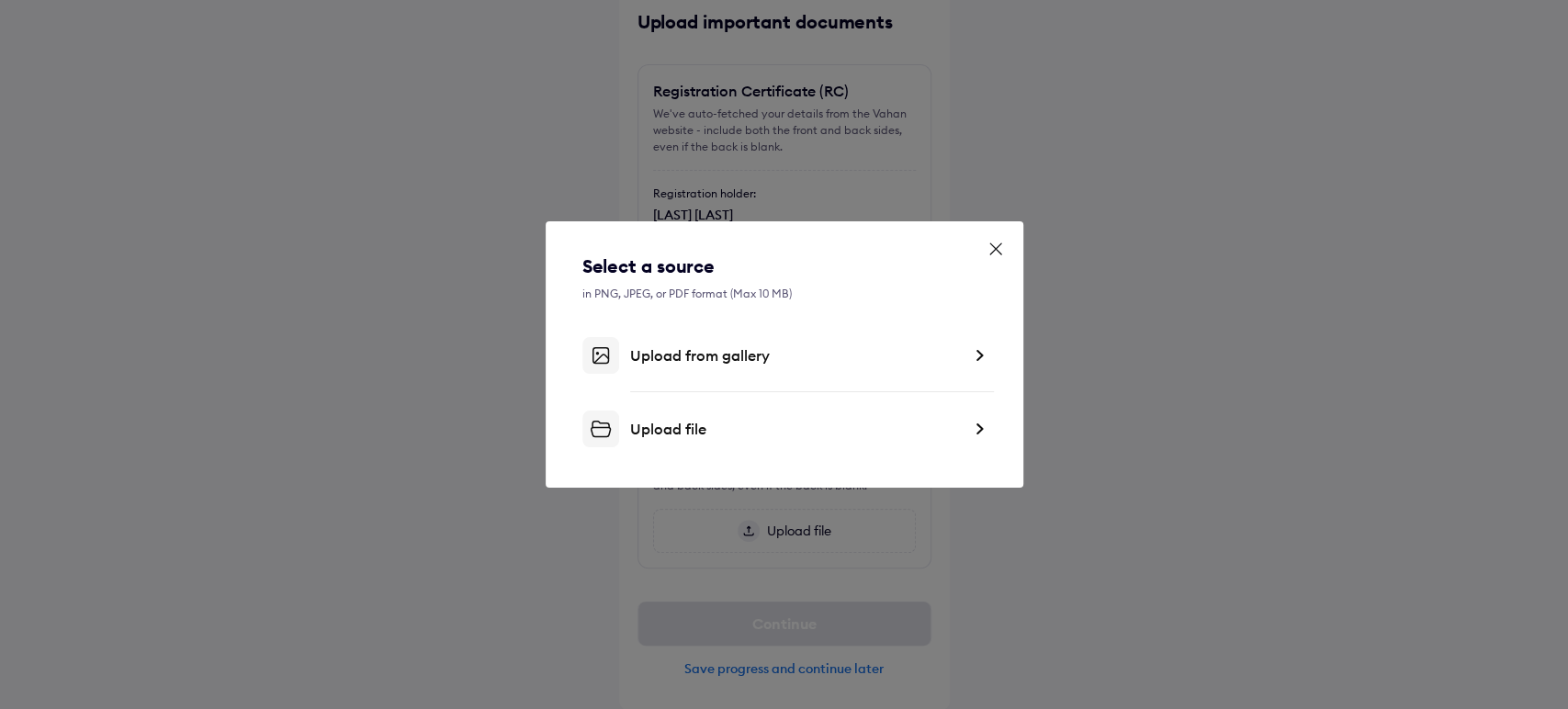 click on "Upload from gallery" at bounding box center (795, 355) 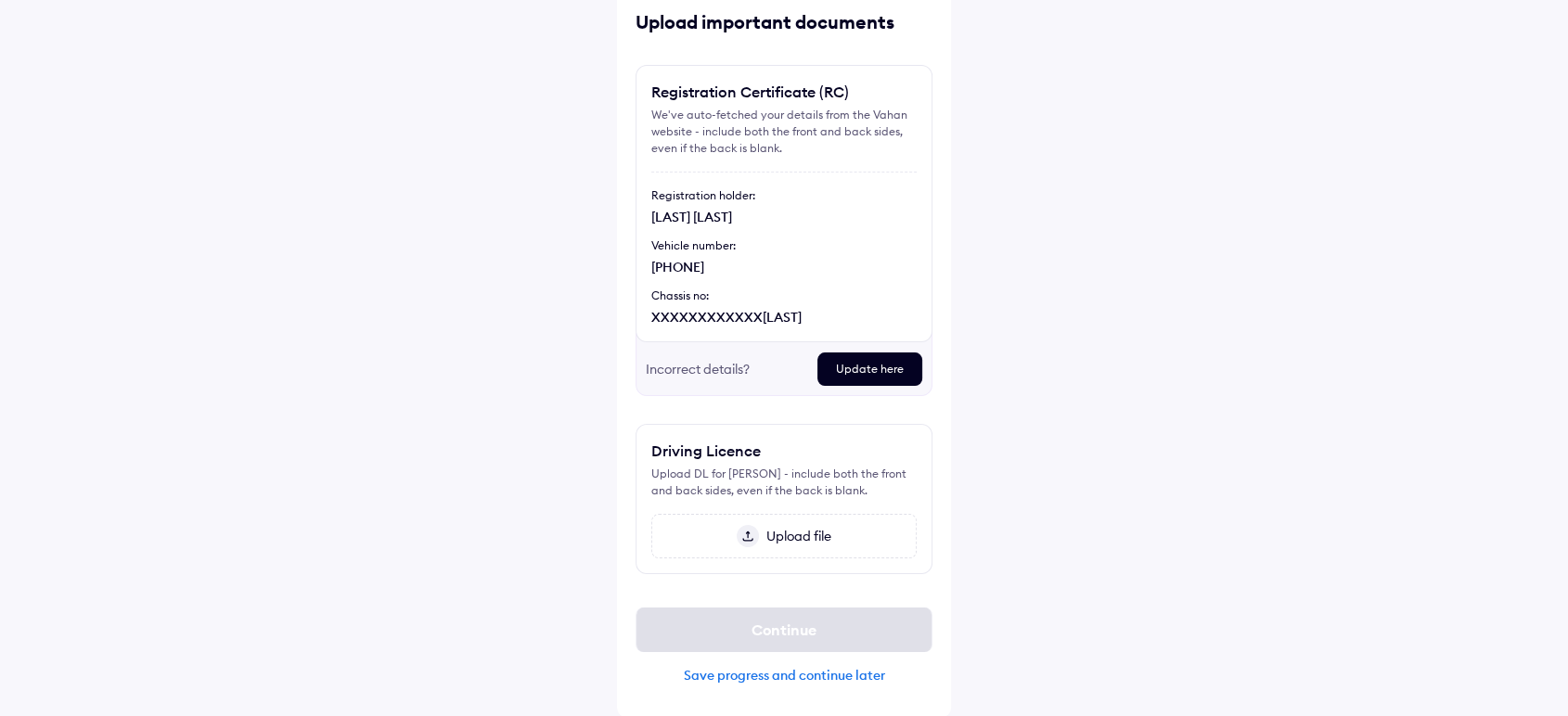 click on "Upload file" at bounding box center [795, 536] 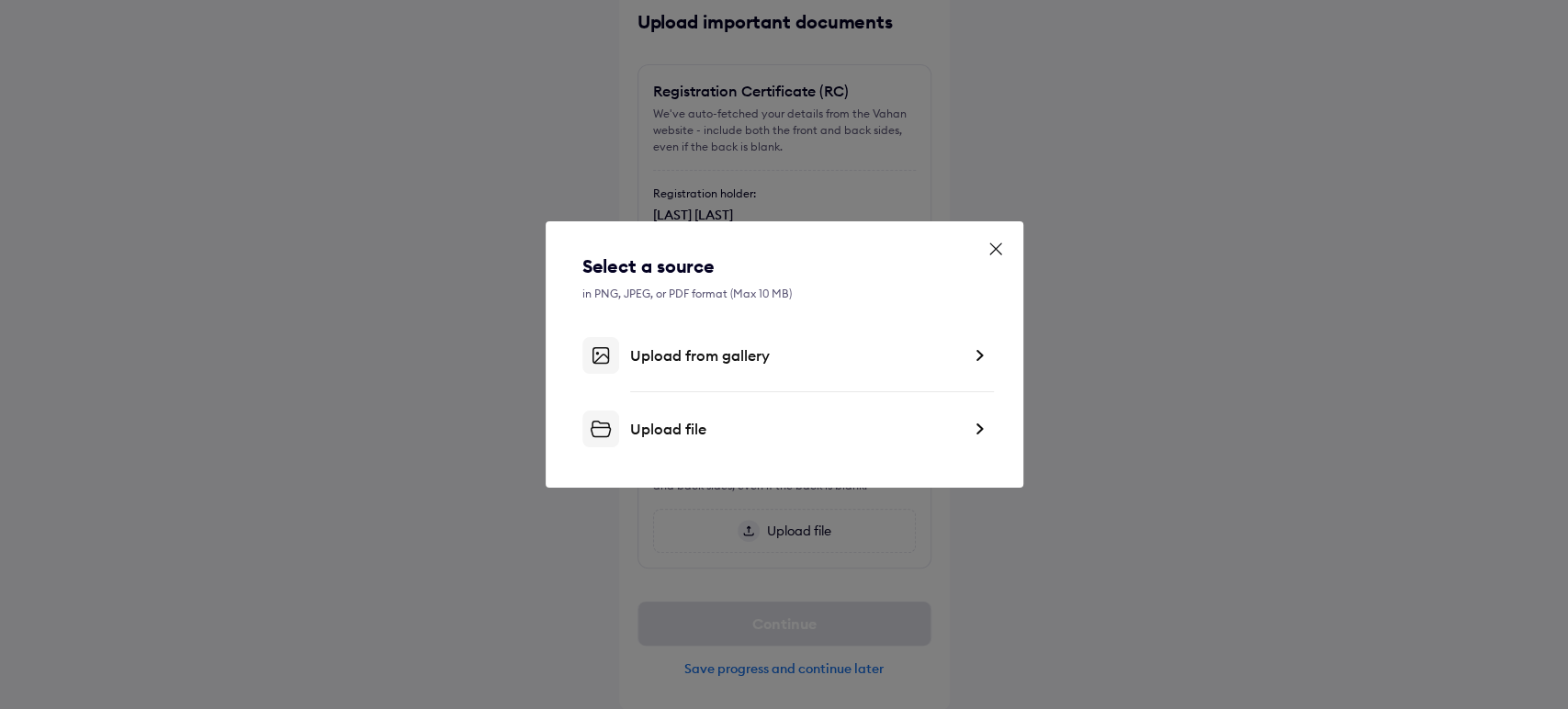 click on "Upload from gallery" at bounding box center [795, 355] 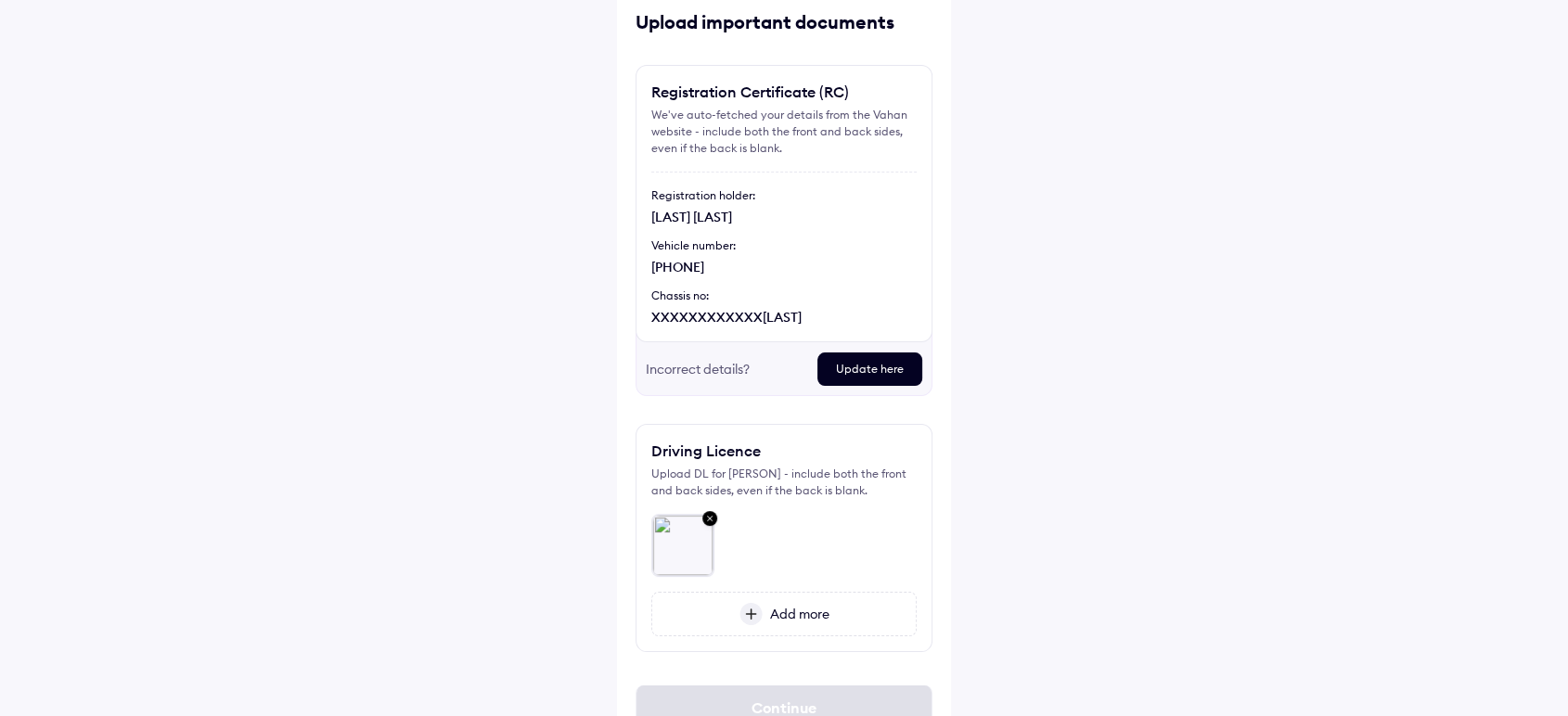 click on "Add more" at bounding box center [796, 614] 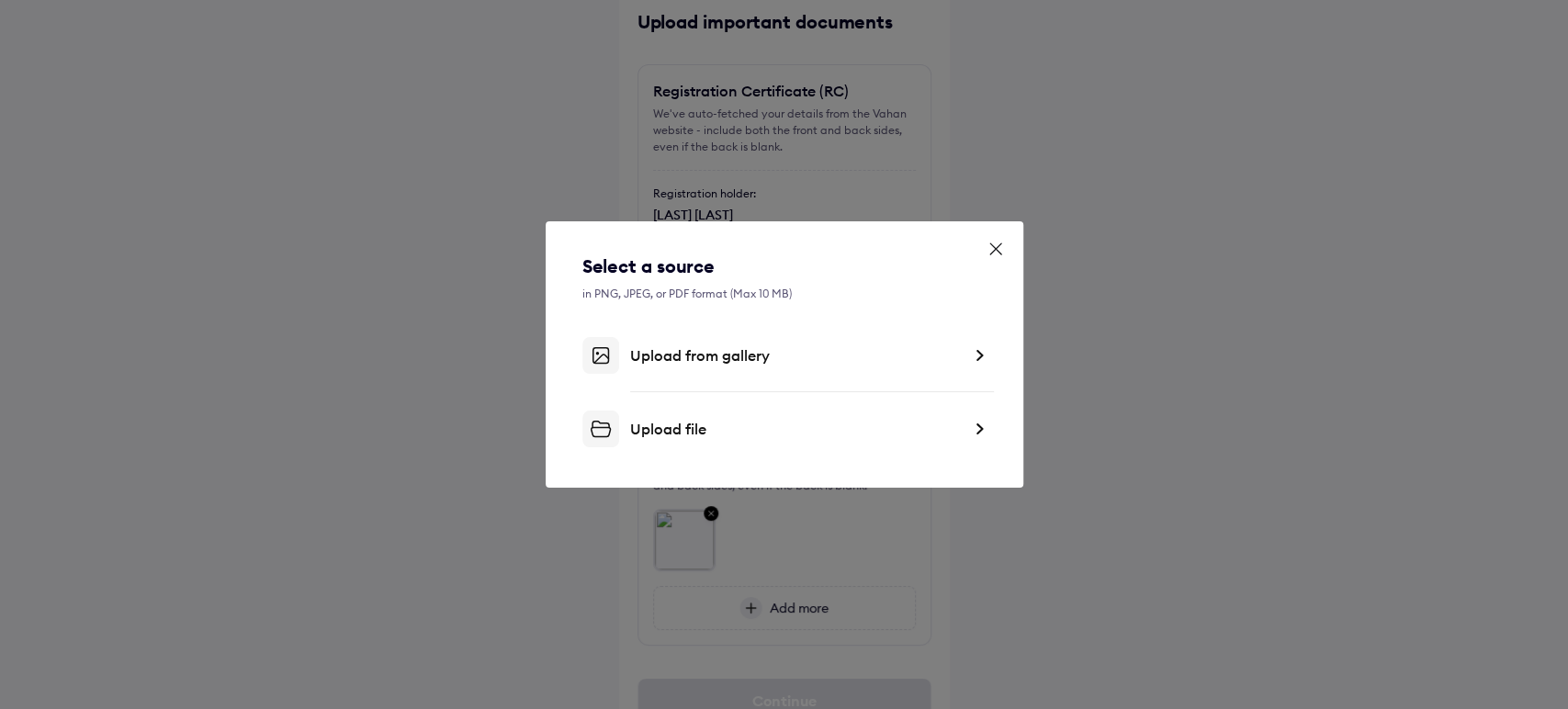 click on "Upload from gallery" at bounding box center [795, 355] 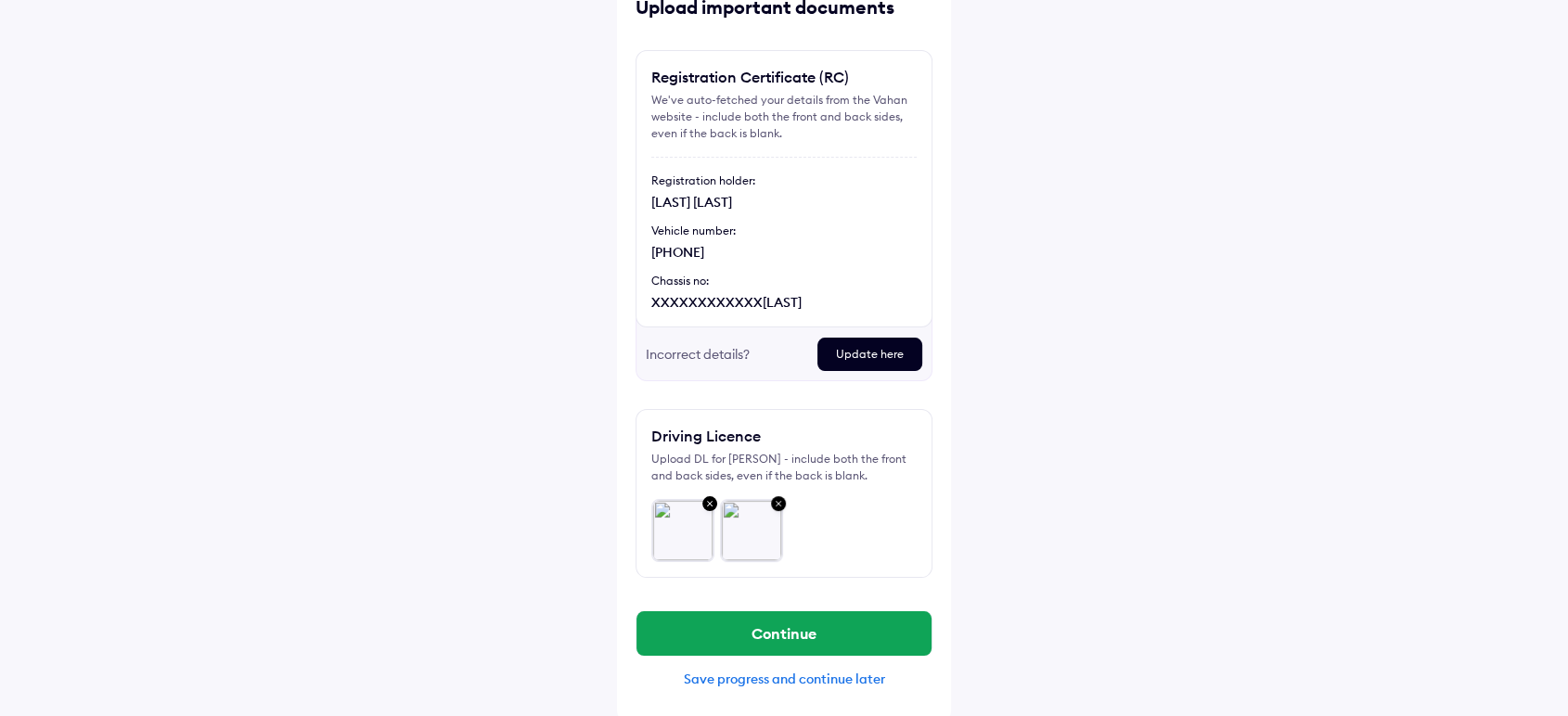 scroll, scrollTop: 114, scrollLeft: 0, axis: vertical 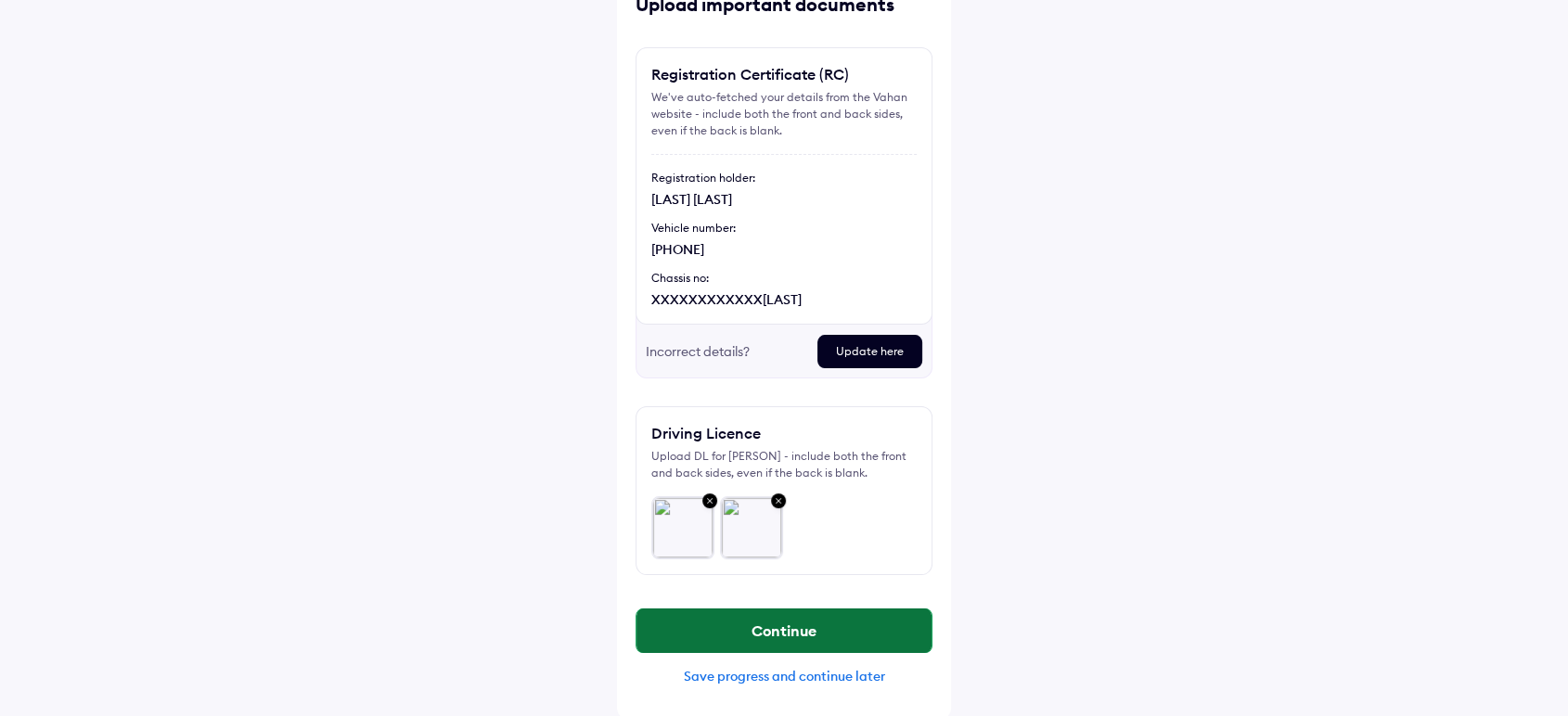 click on "Continue" at bounding box center [784, 631] 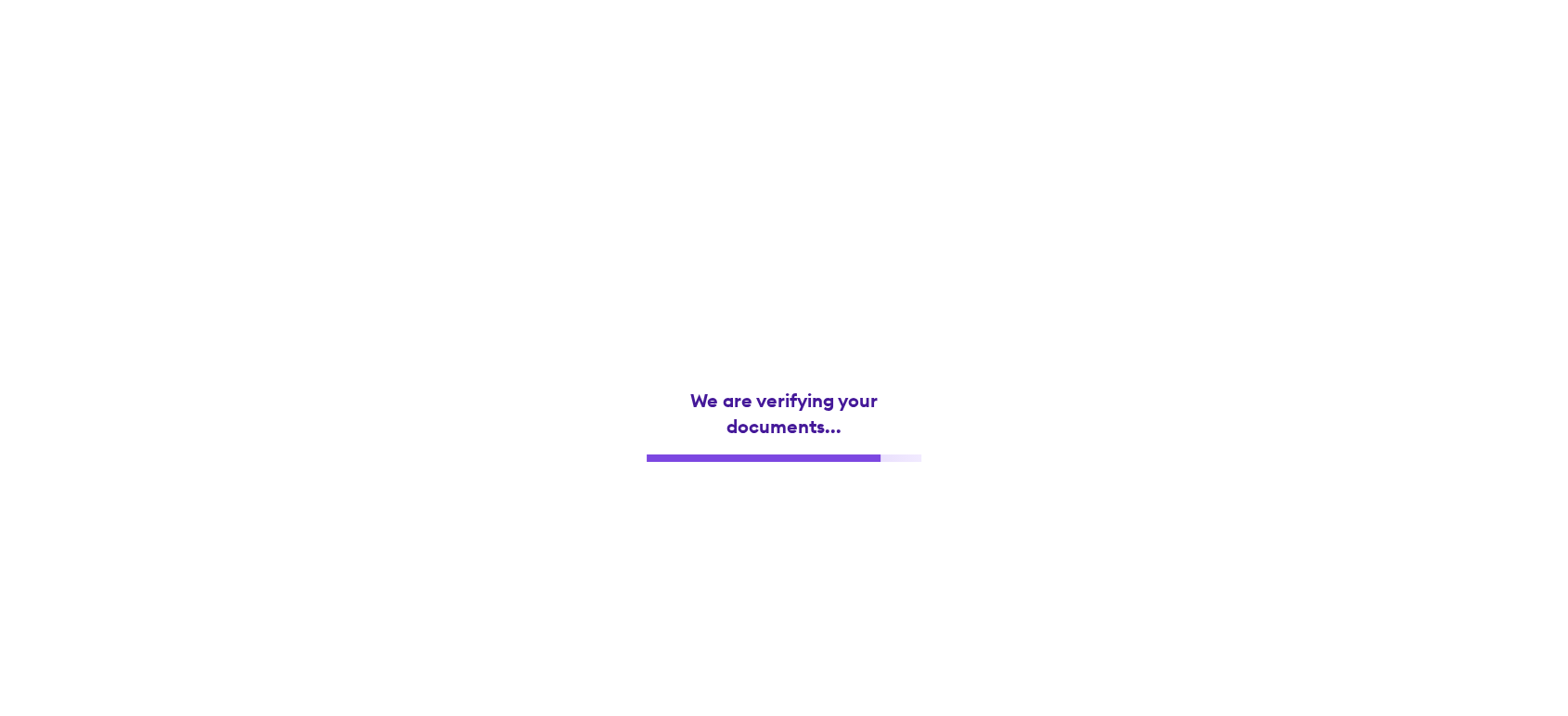scroll, scrollTop: 0, scrollLeft: 0, axis: both 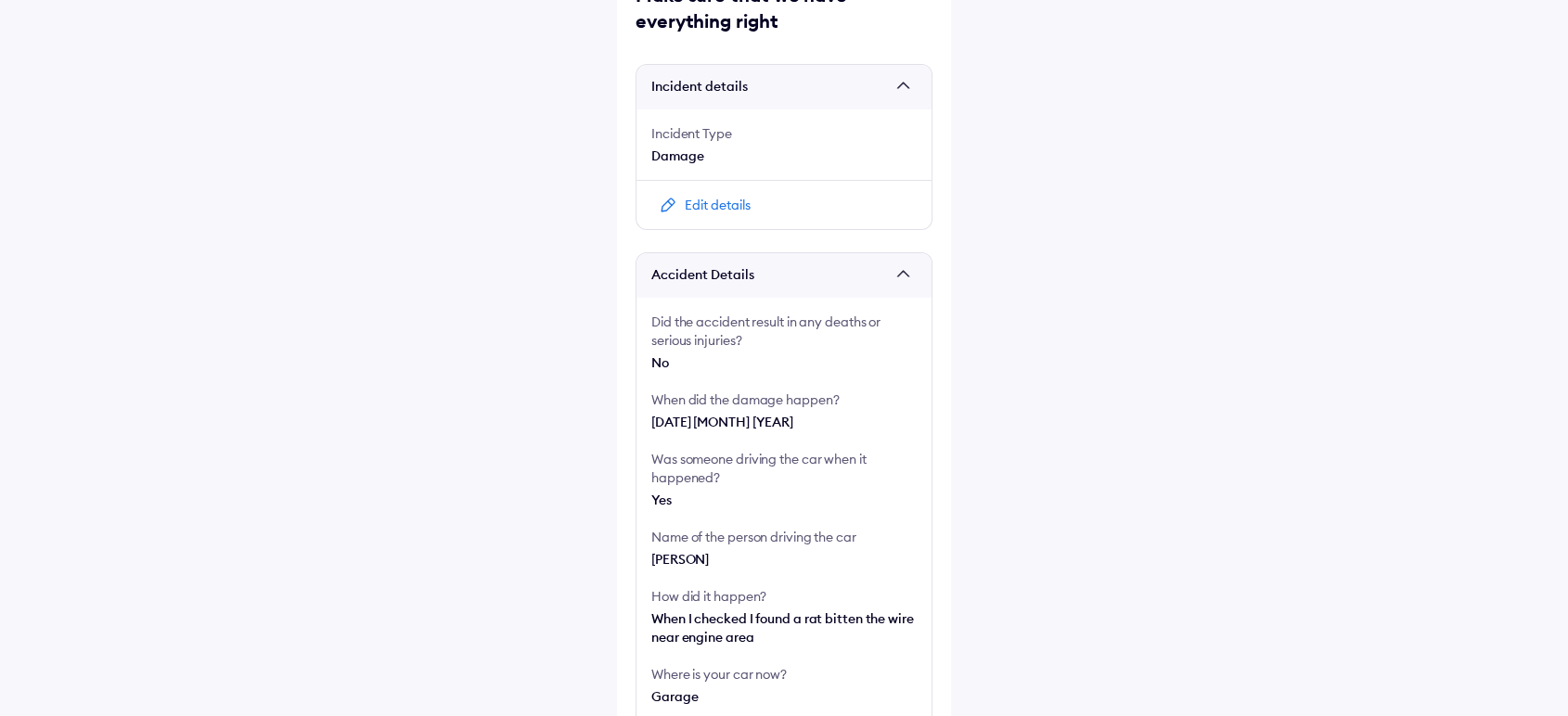 click on "Edit details" at bounding box center (717, 205) 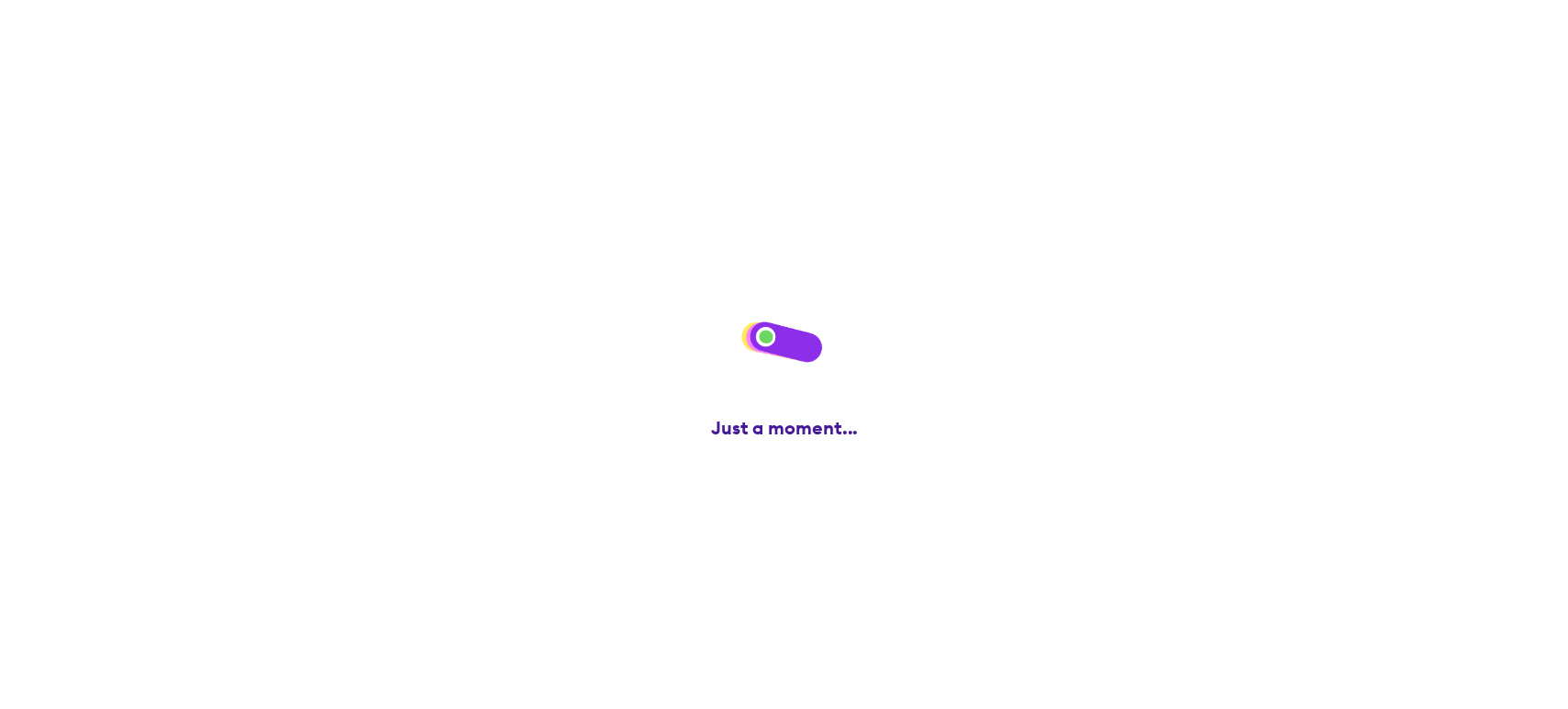 scroll, scrollTop: 0, scrollLeft: 0, axis: both 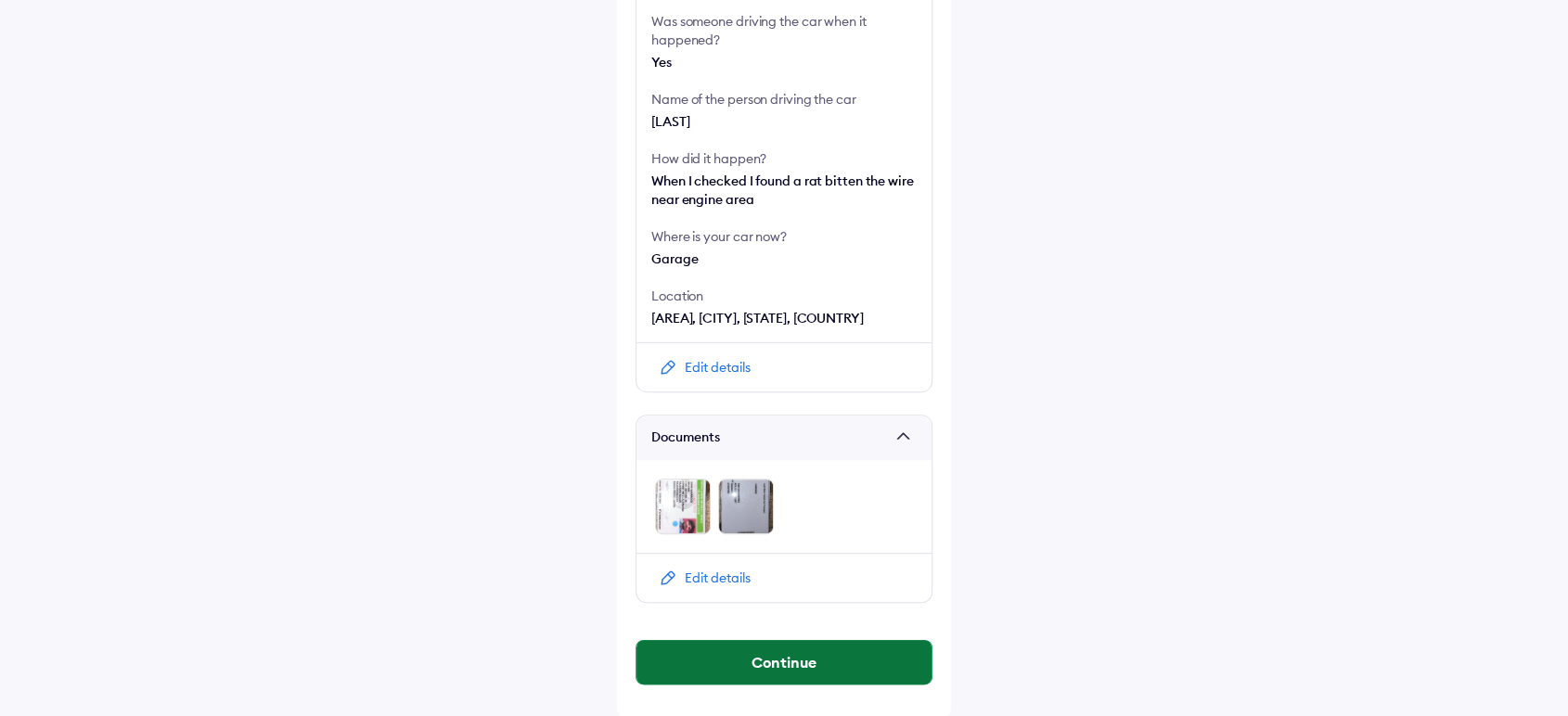click on "Continue" at bounding box center (784, 662) 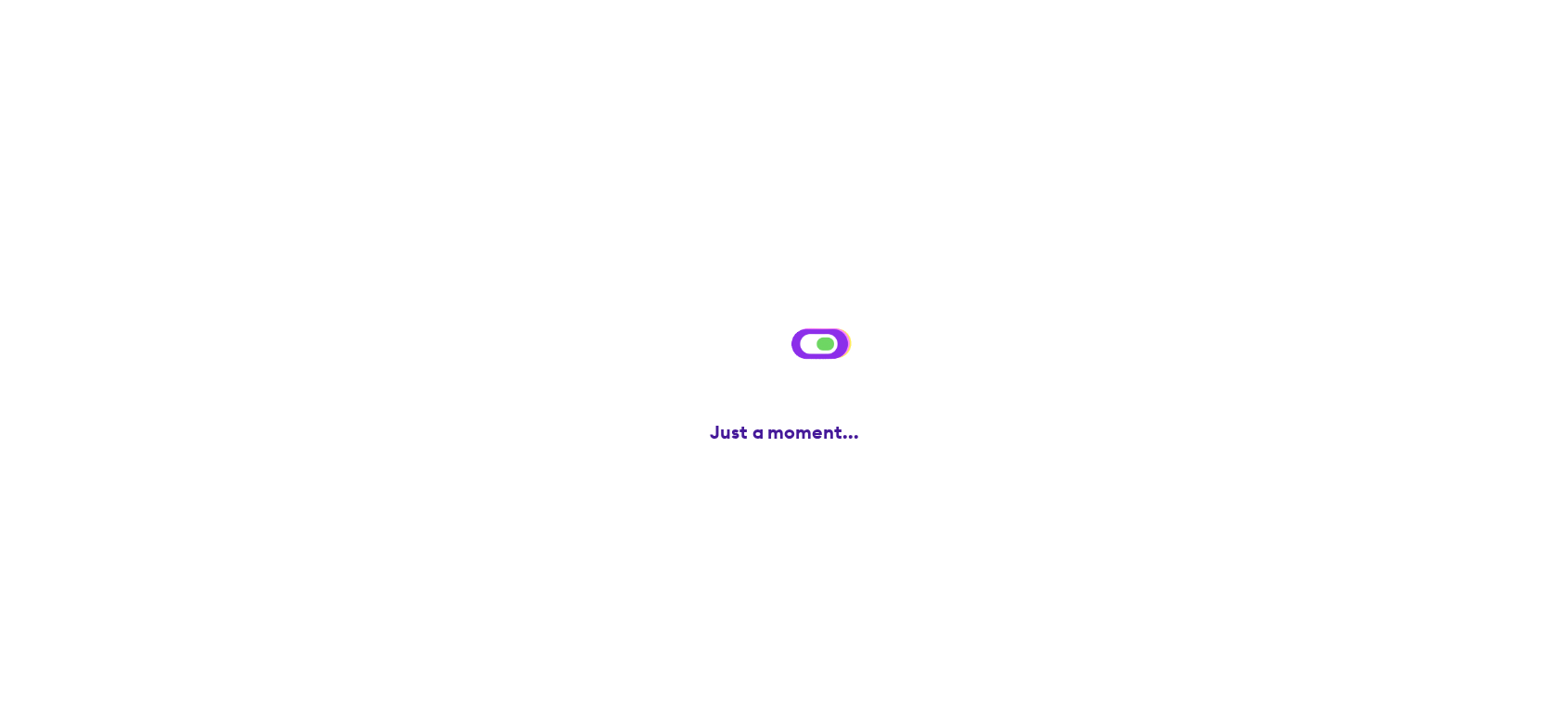 scroll, scrollTop: 0, scrollLeft: 0, axis: both 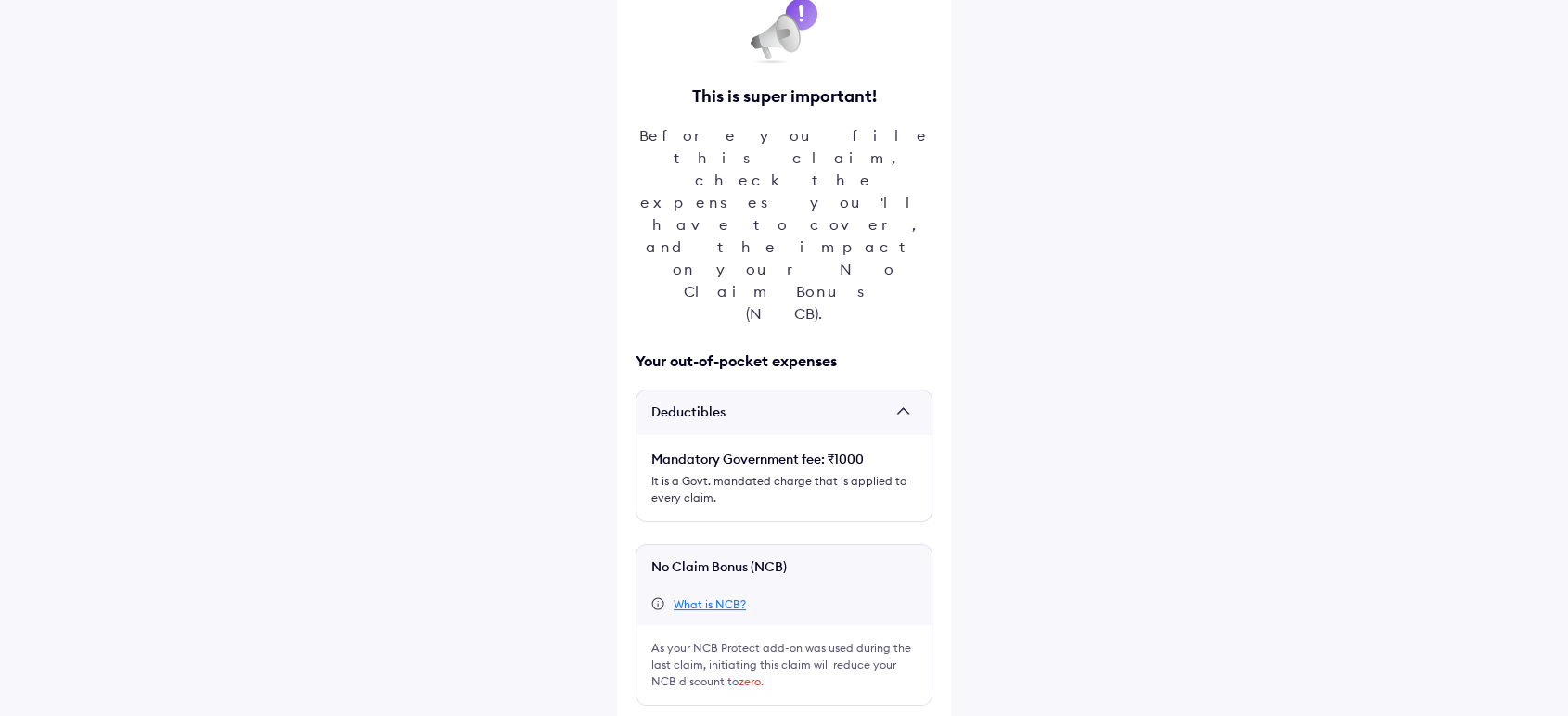 click at bounding box center (643, 735) 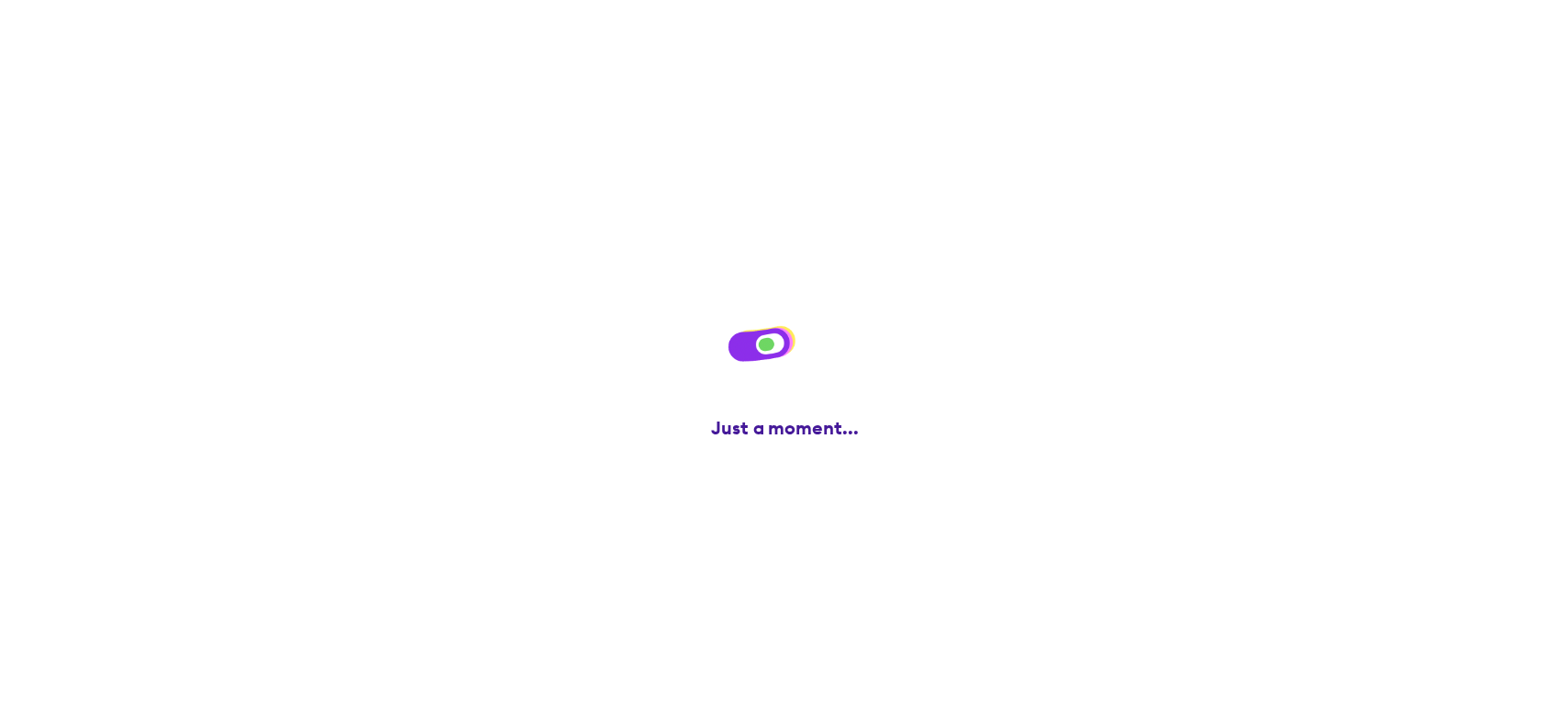 scroll, scrollTop: 0, scrollLeft: 0, axis: both 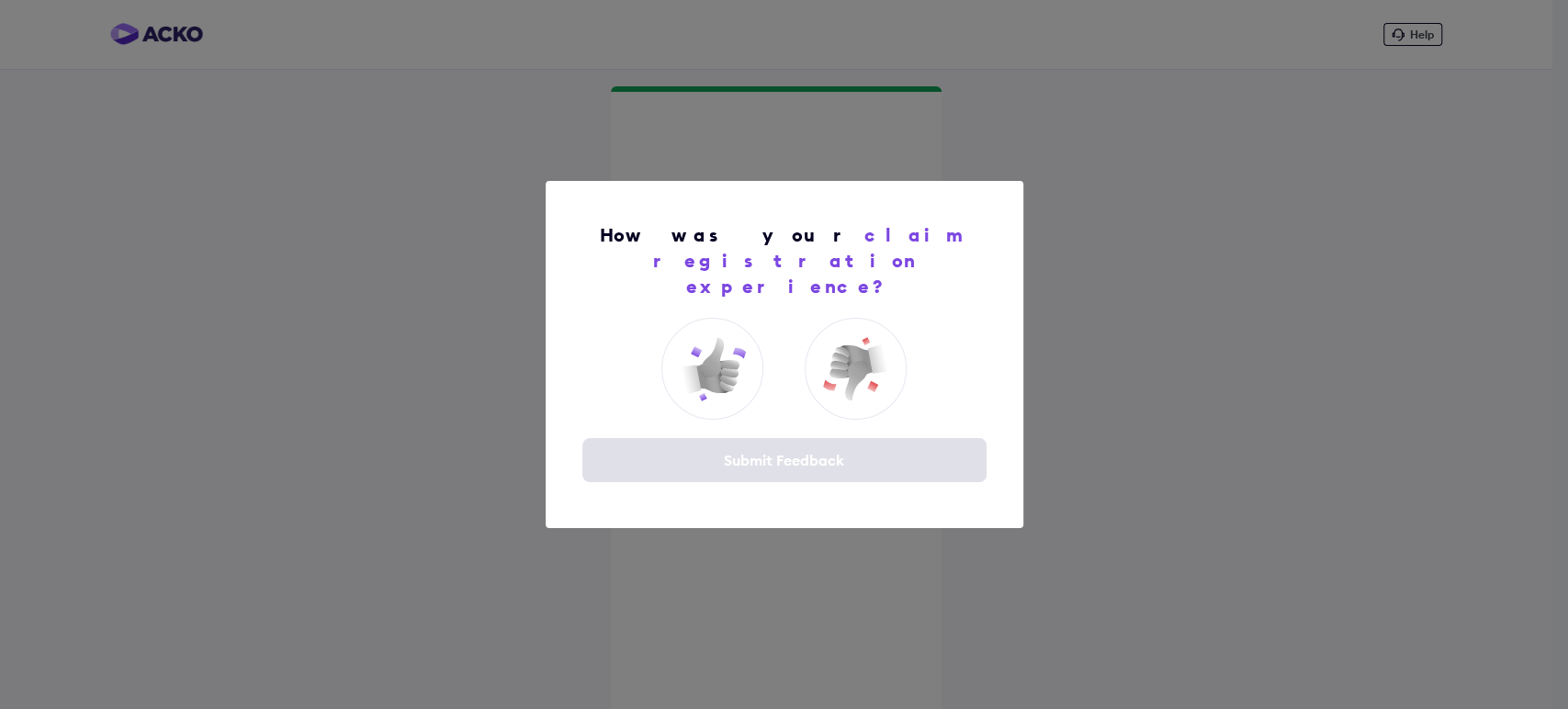 click on "How was your  claim registration experience? Submit Feedback" at bounding box center (784, 354) 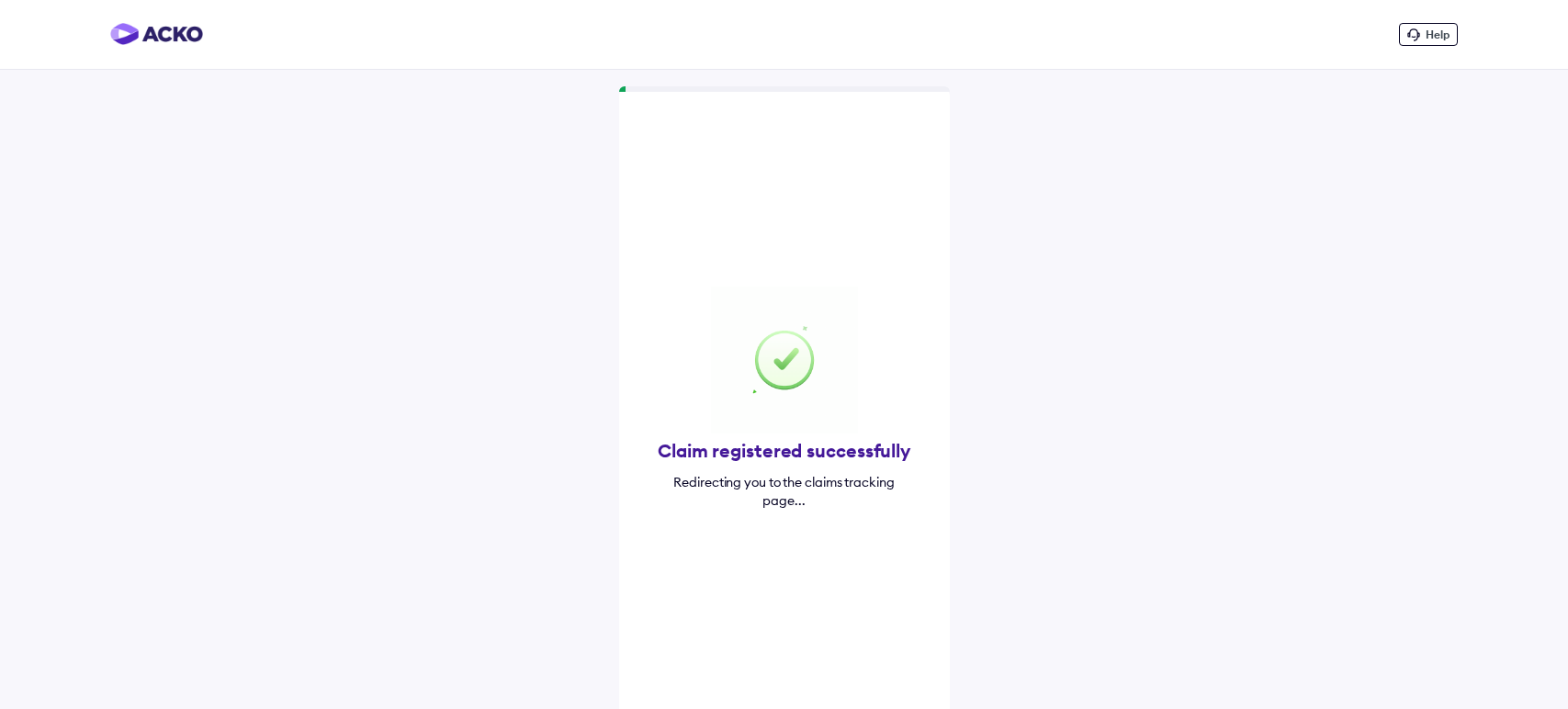 scroll, scrollTop: 0, scrollLeft: 0, axis: both 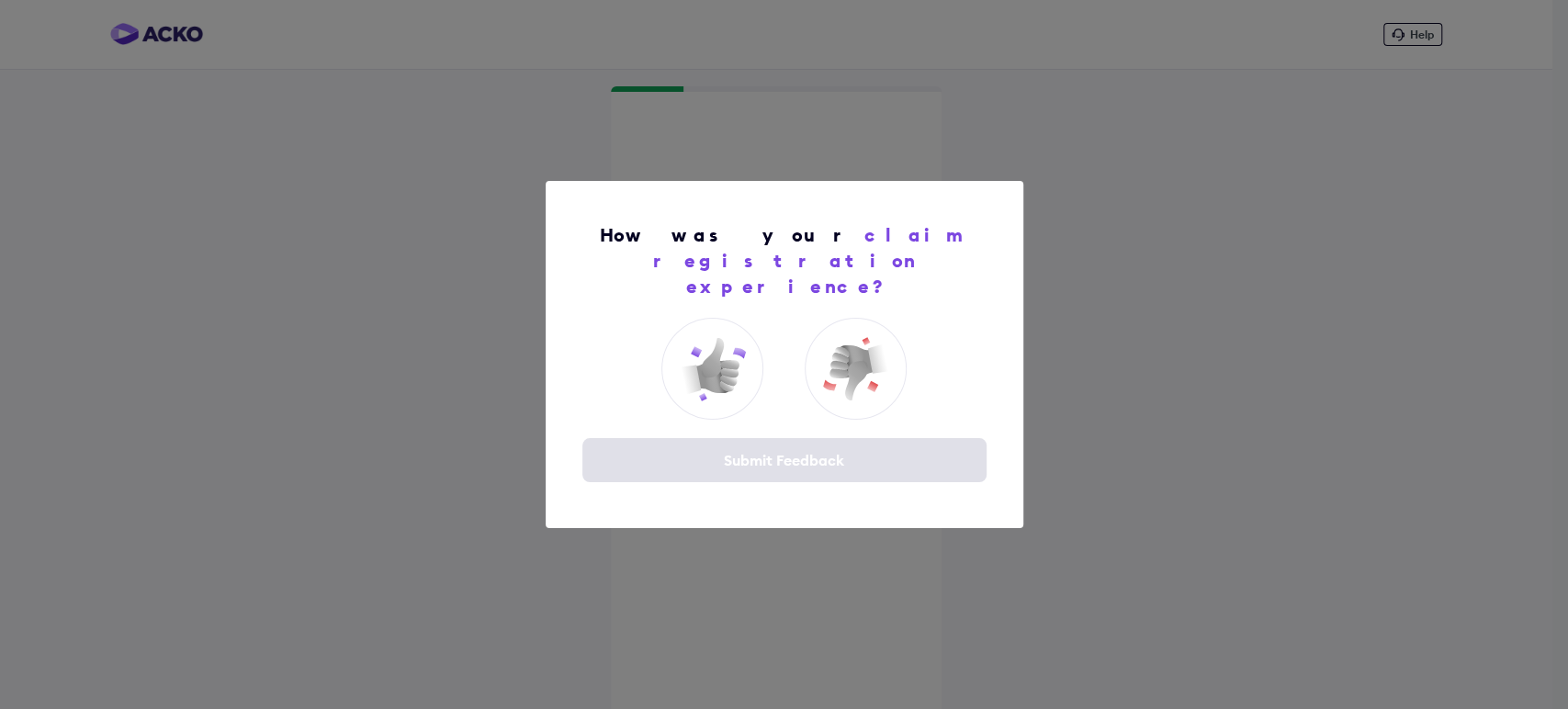 click on "How was your  claim registration experience? Submit Feedback" at bounding box center (784, 354) 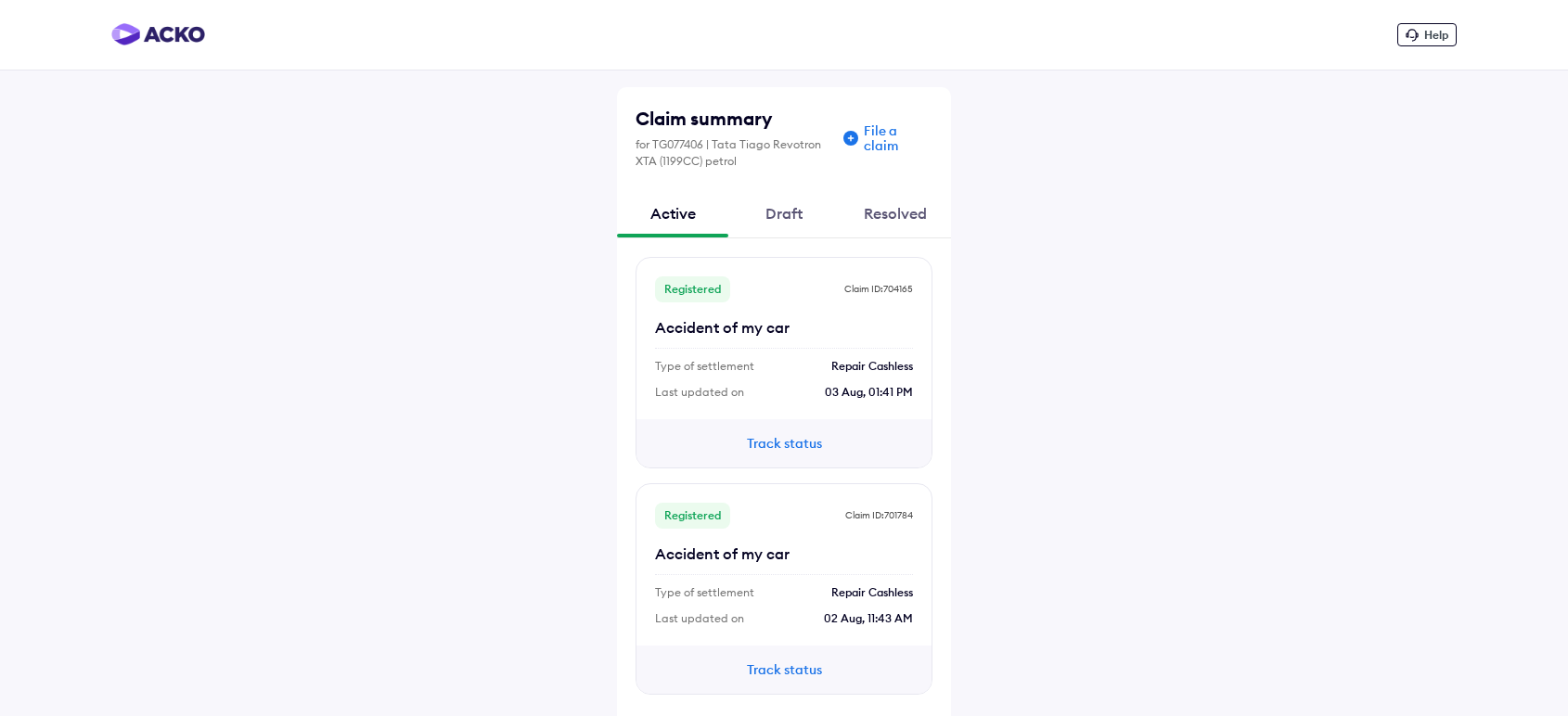 scroll, scrollTop: 0, scrollLeft: 0, axis: both 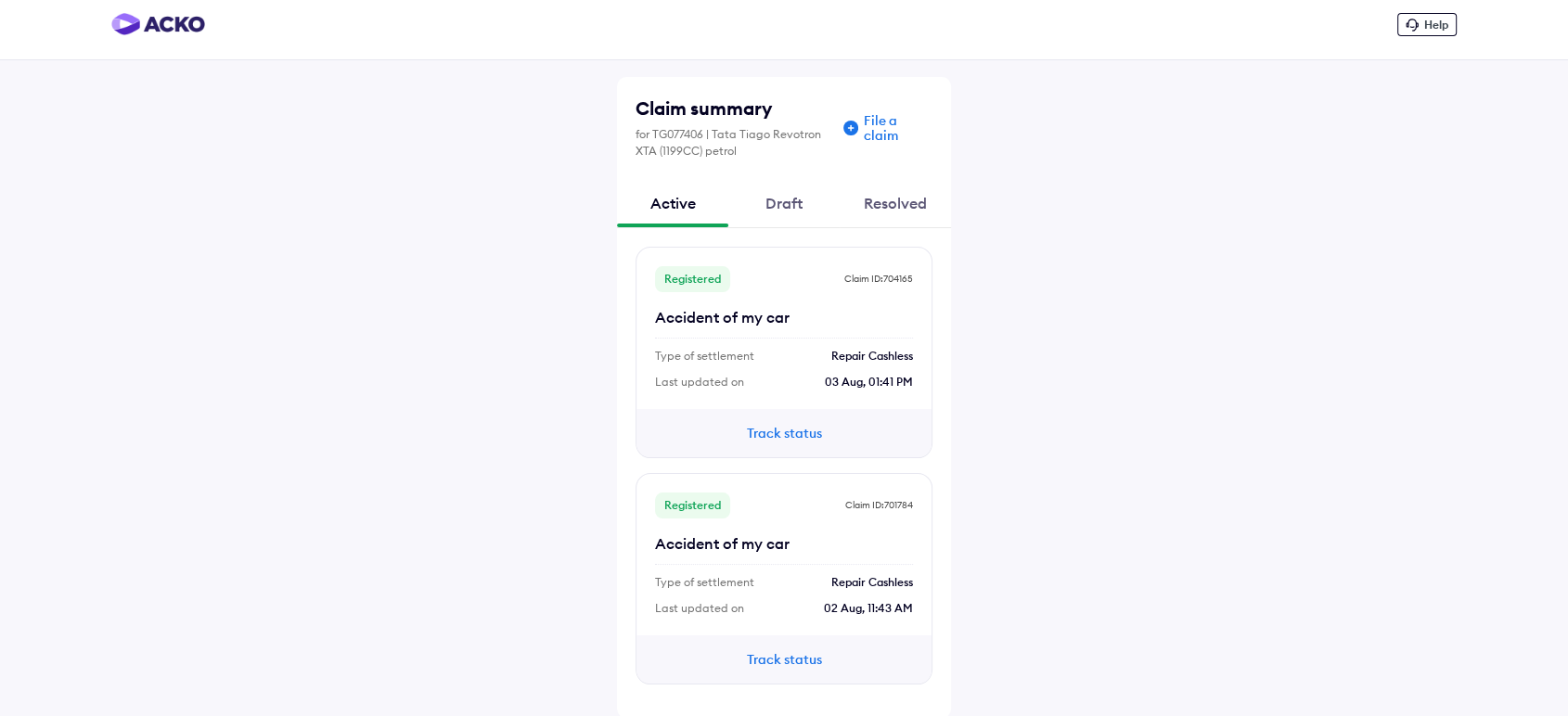 click on "Draft" at bounding box center (784, 203) 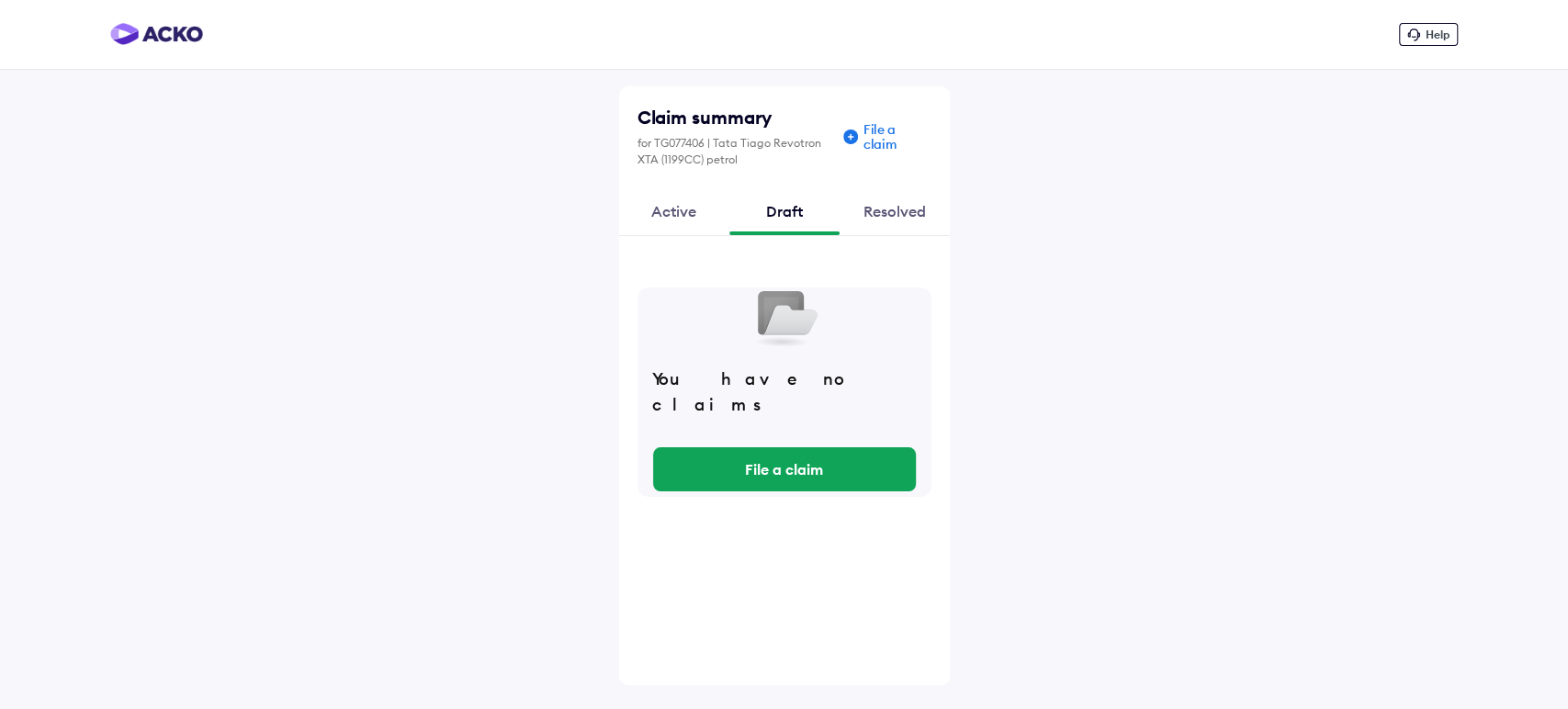 click on "Resolved" at bounding box center [895, 211] 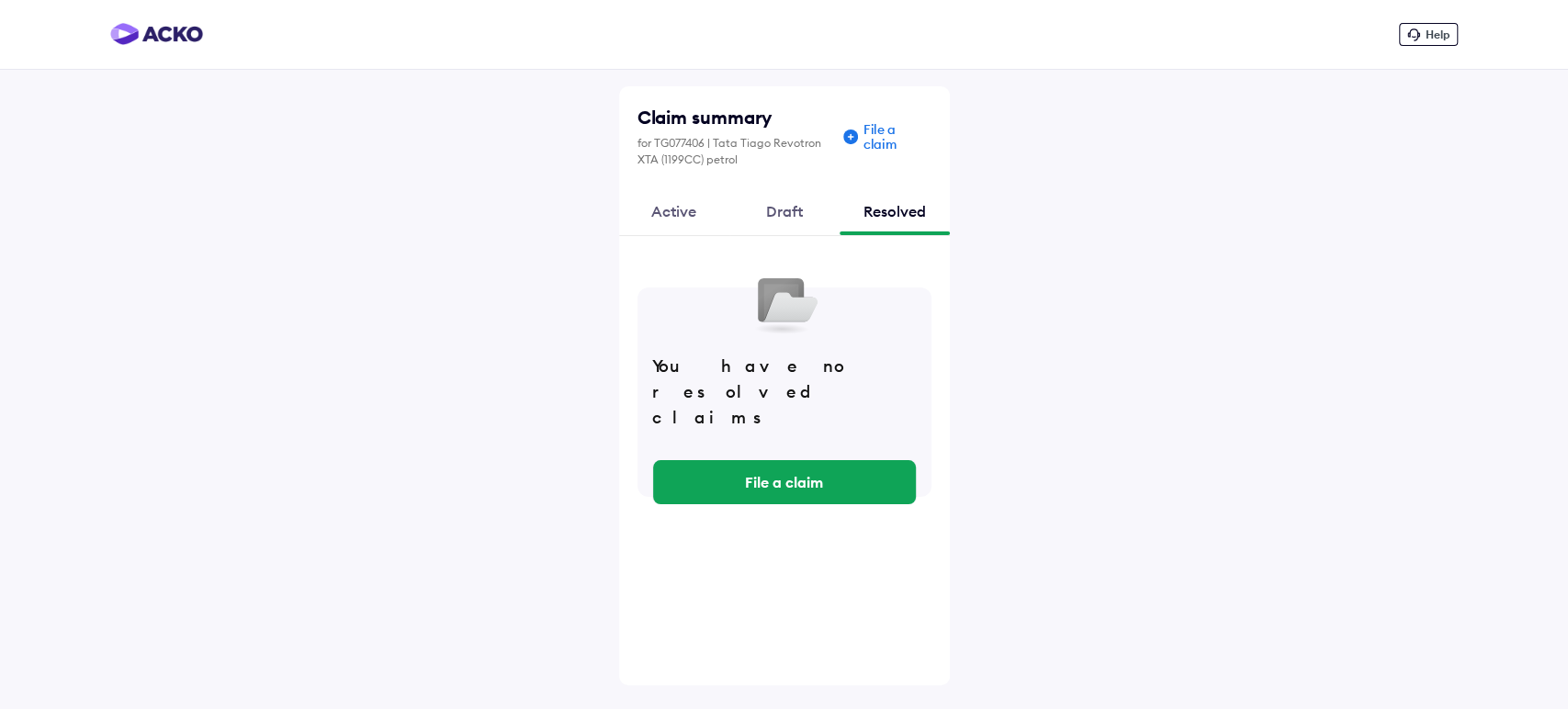 click on "Active" at bounding box center (674, 211) 